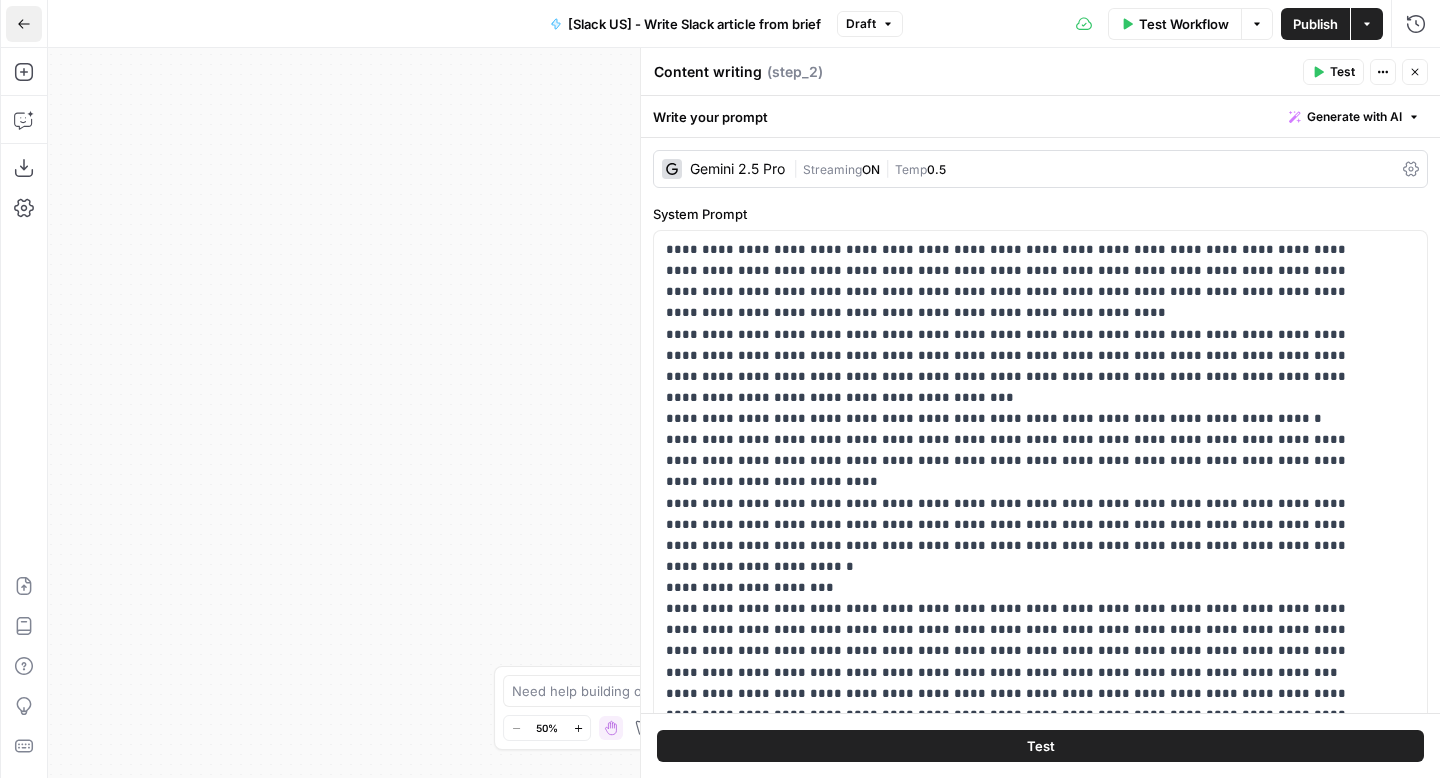 scroll, scrollTop: 0, scrollLeft: 0, axis: both 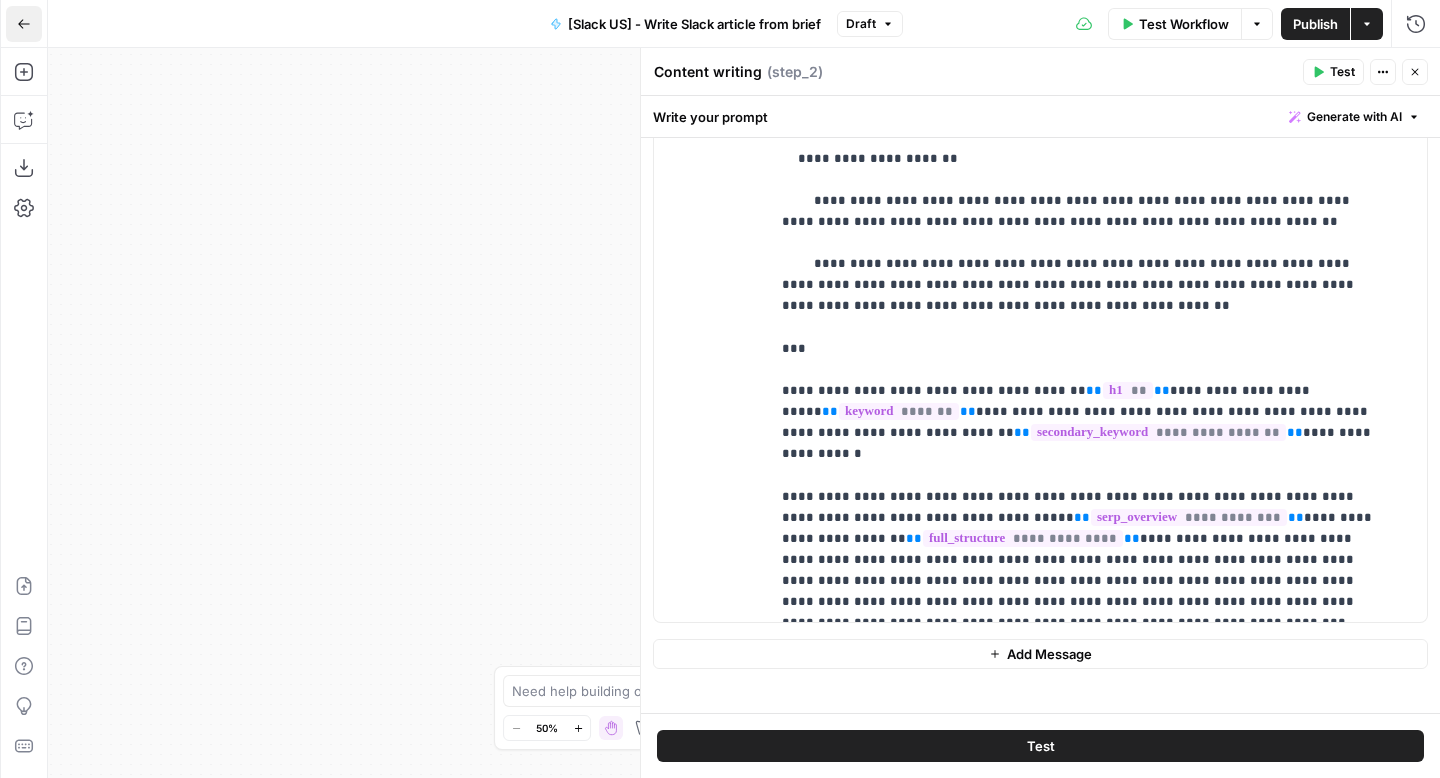 click 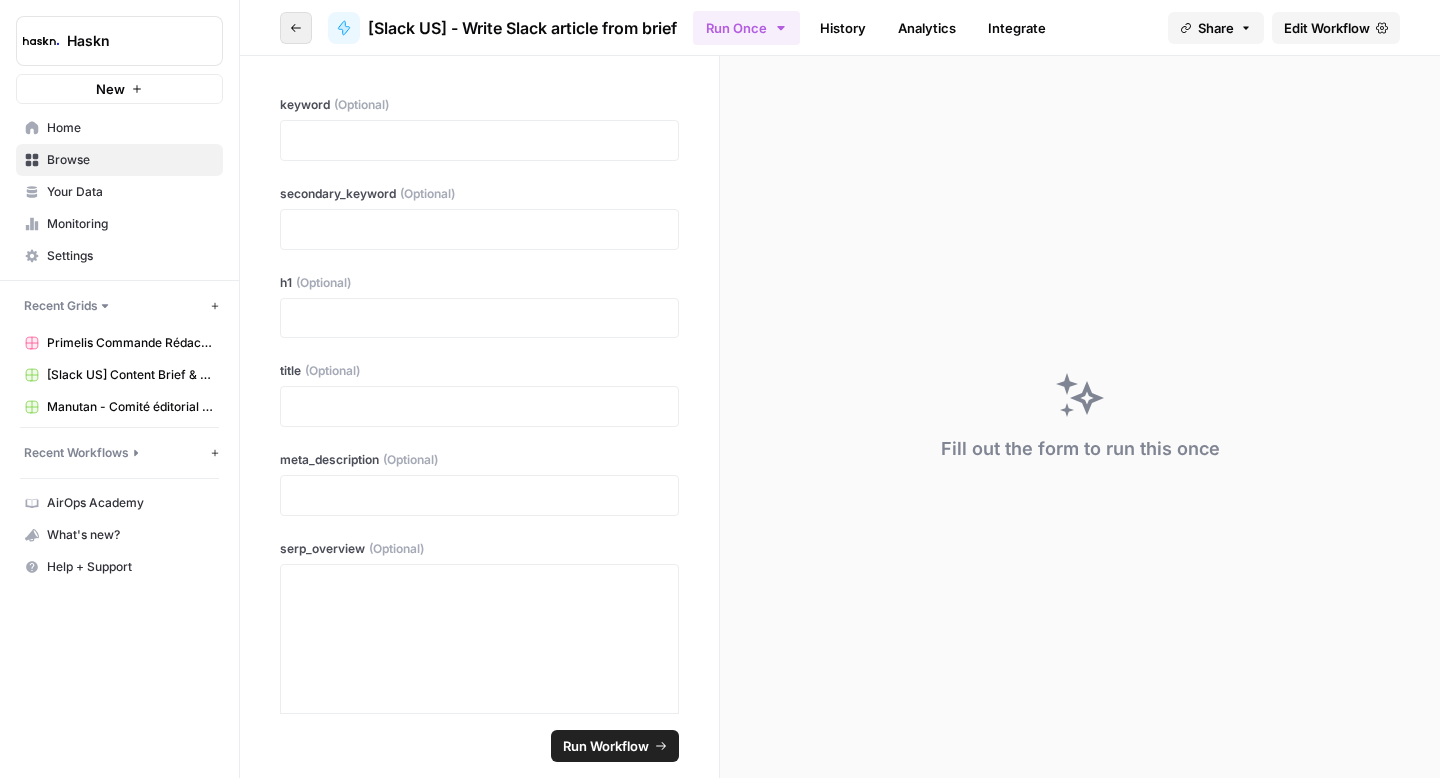 click 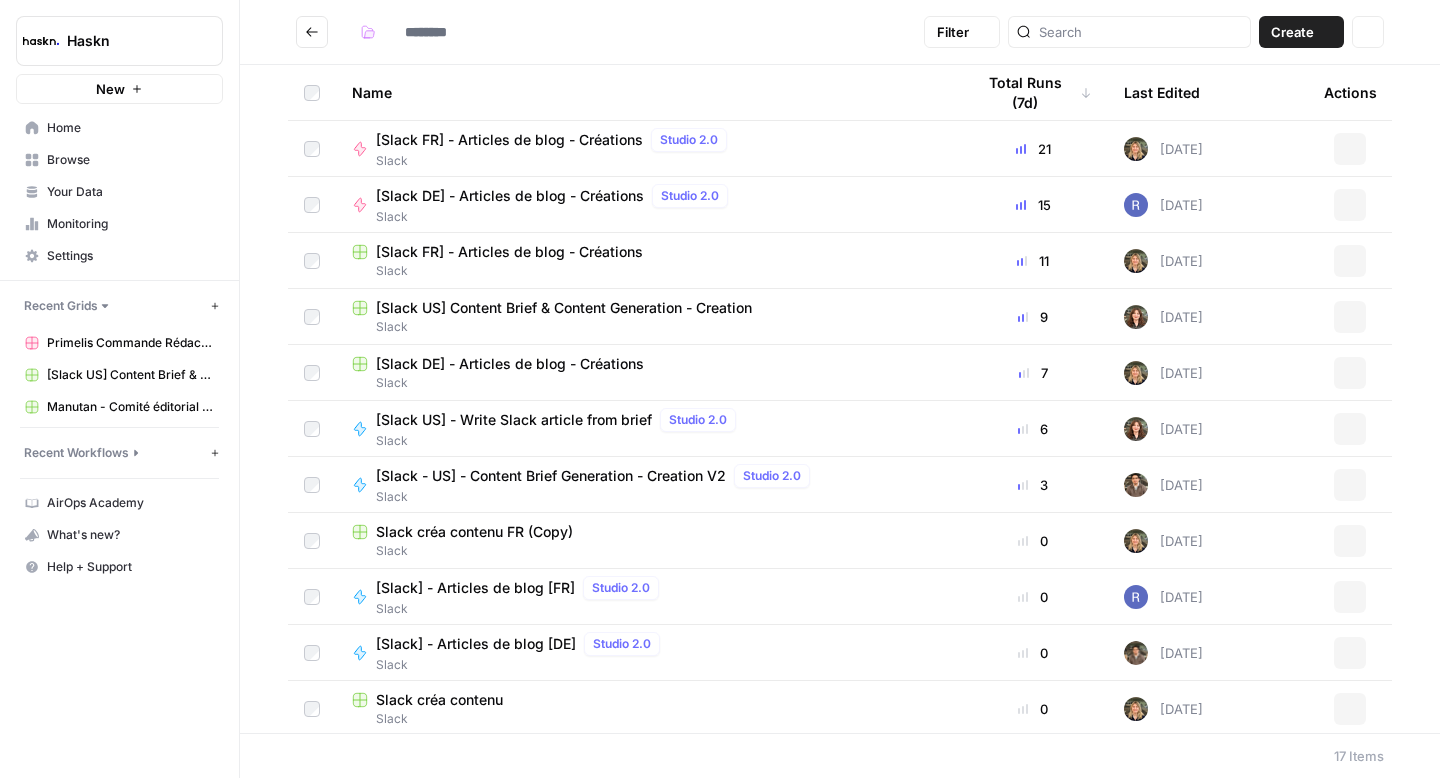 type on "*****" 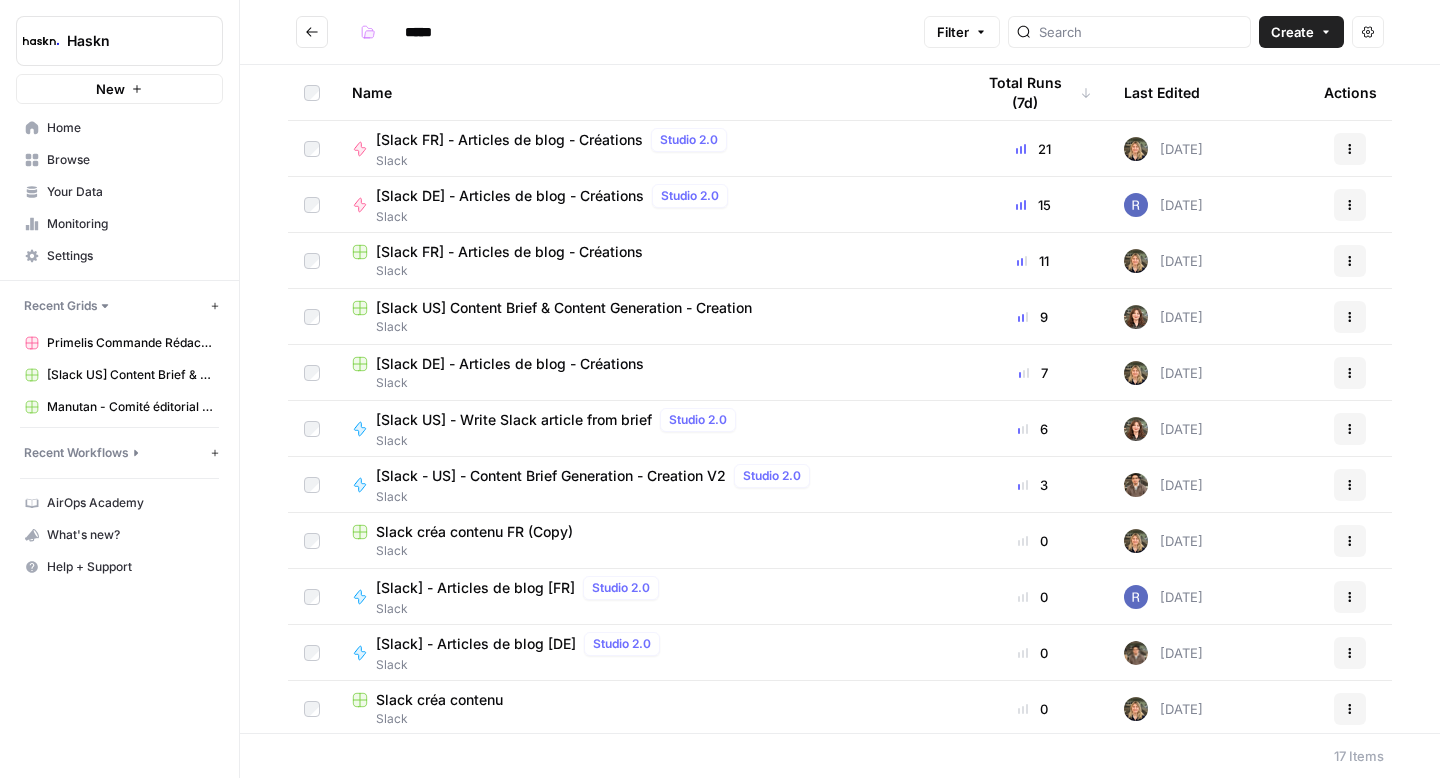 click on "***** Filter Create Actions" at bounding box center [840, 32] 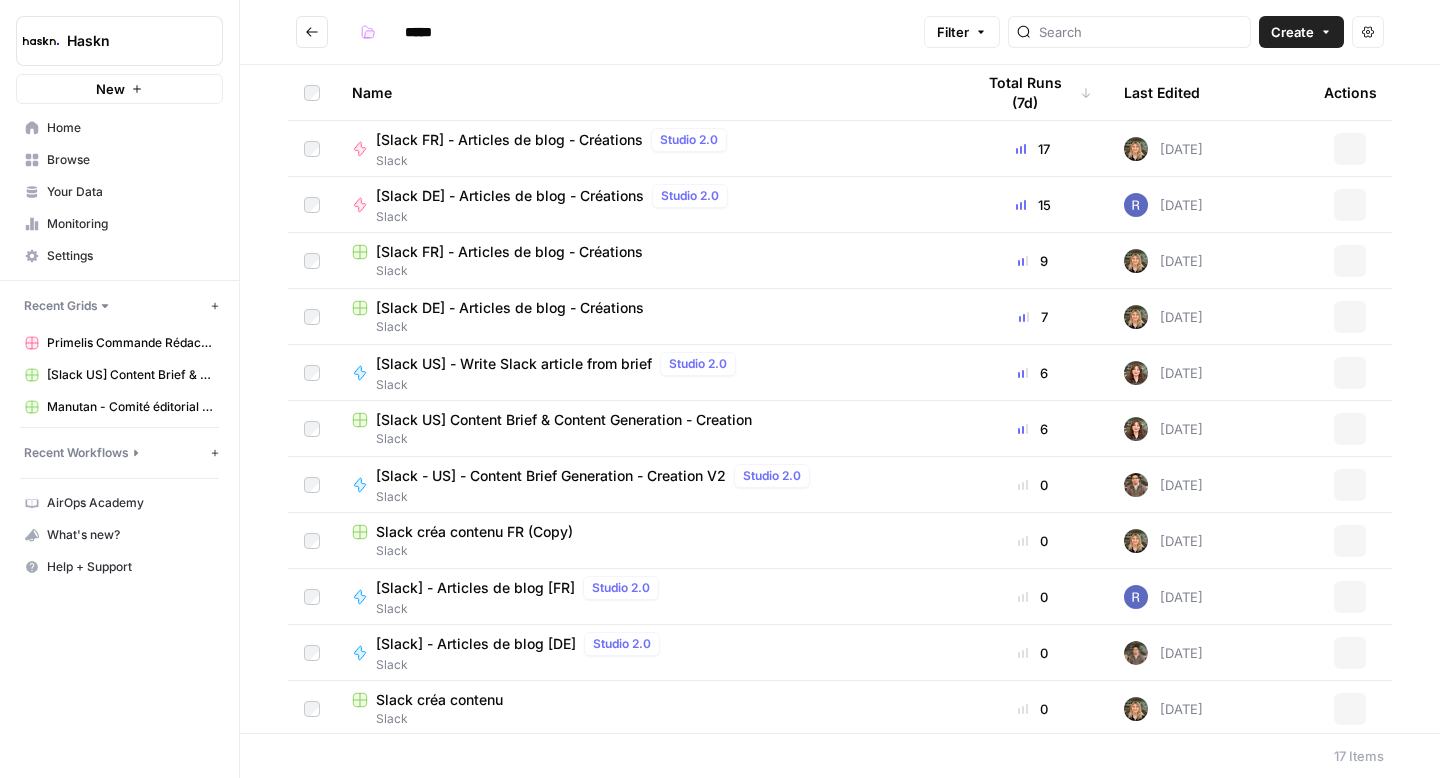 click 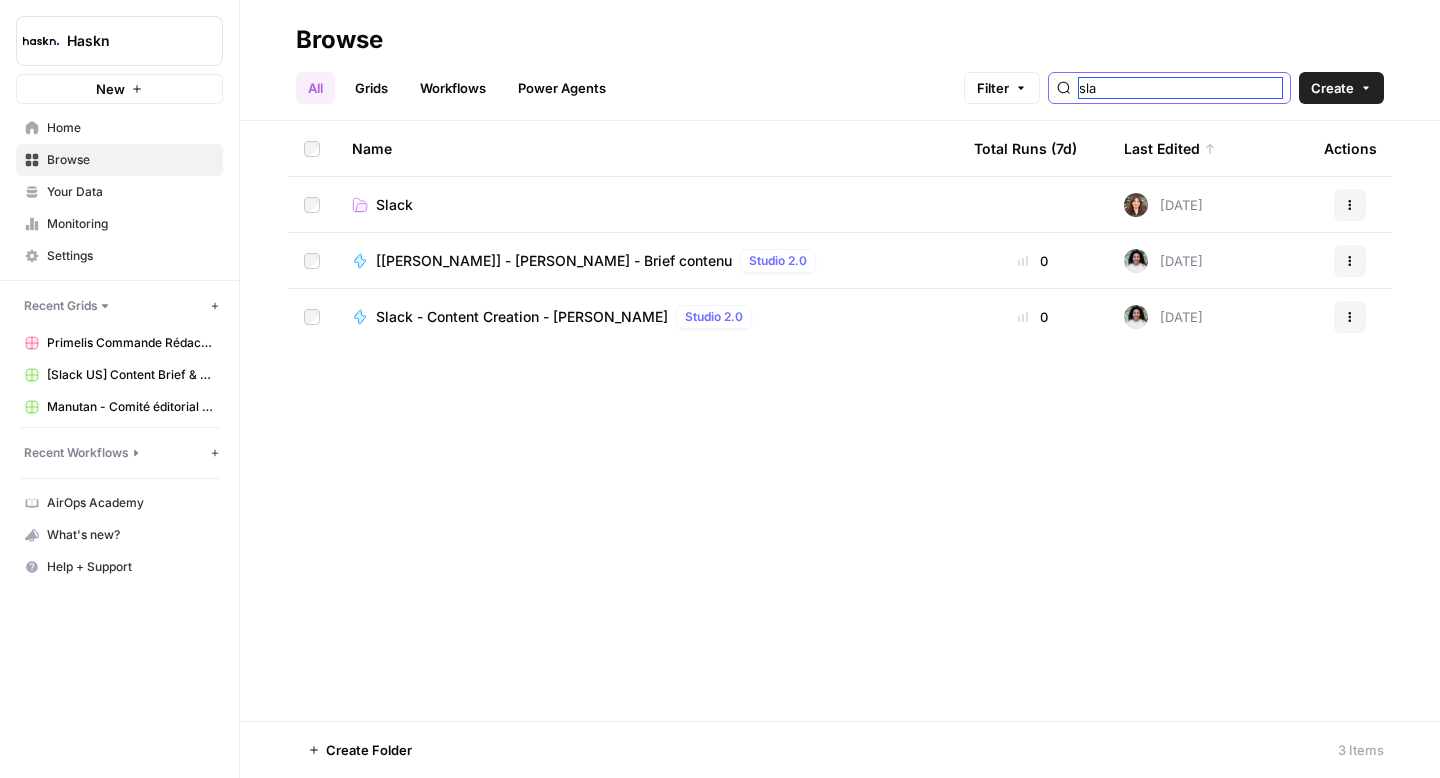 click on "sla" at bounding box center (1180, 88) 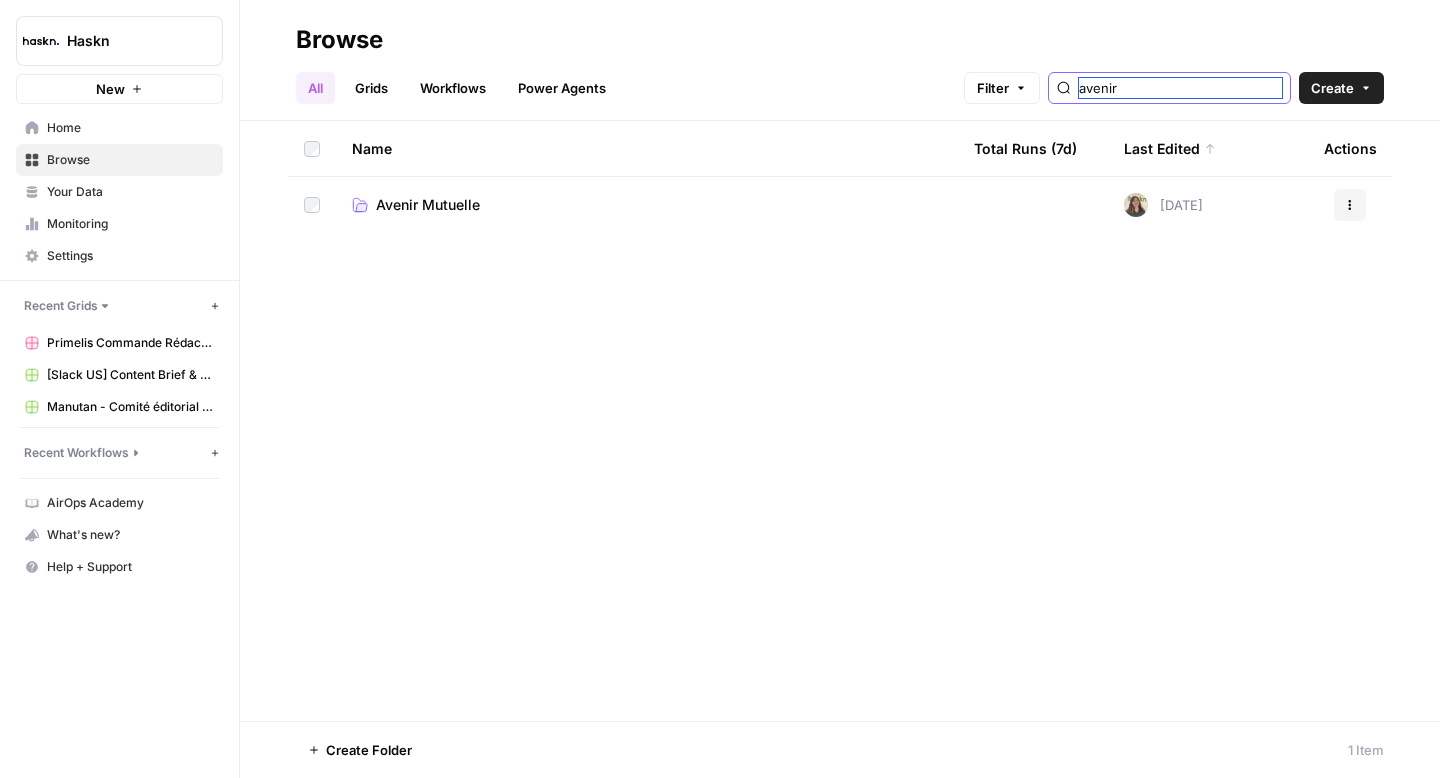 type on "avenir" 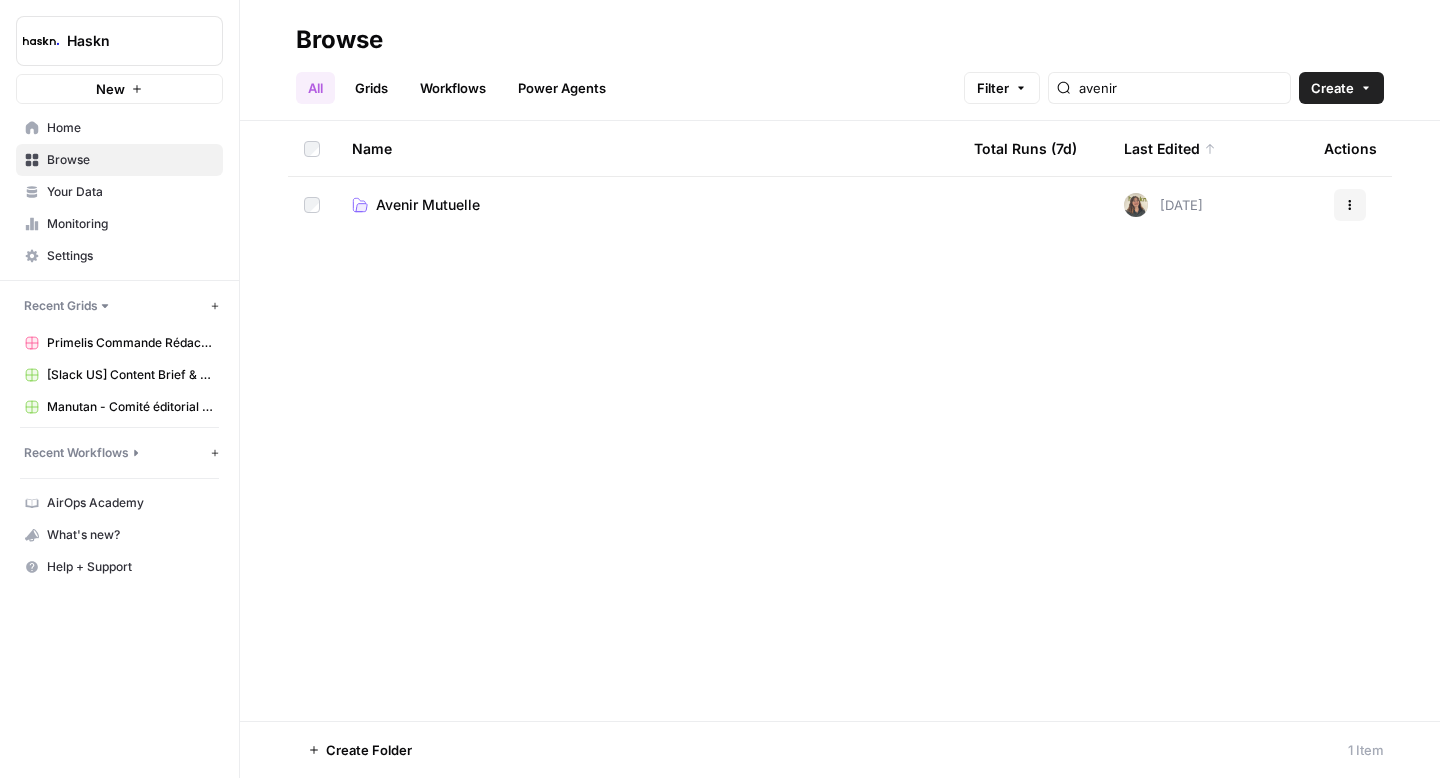 click on "Avenir Mutuelle" at bounding box center (428, 205) 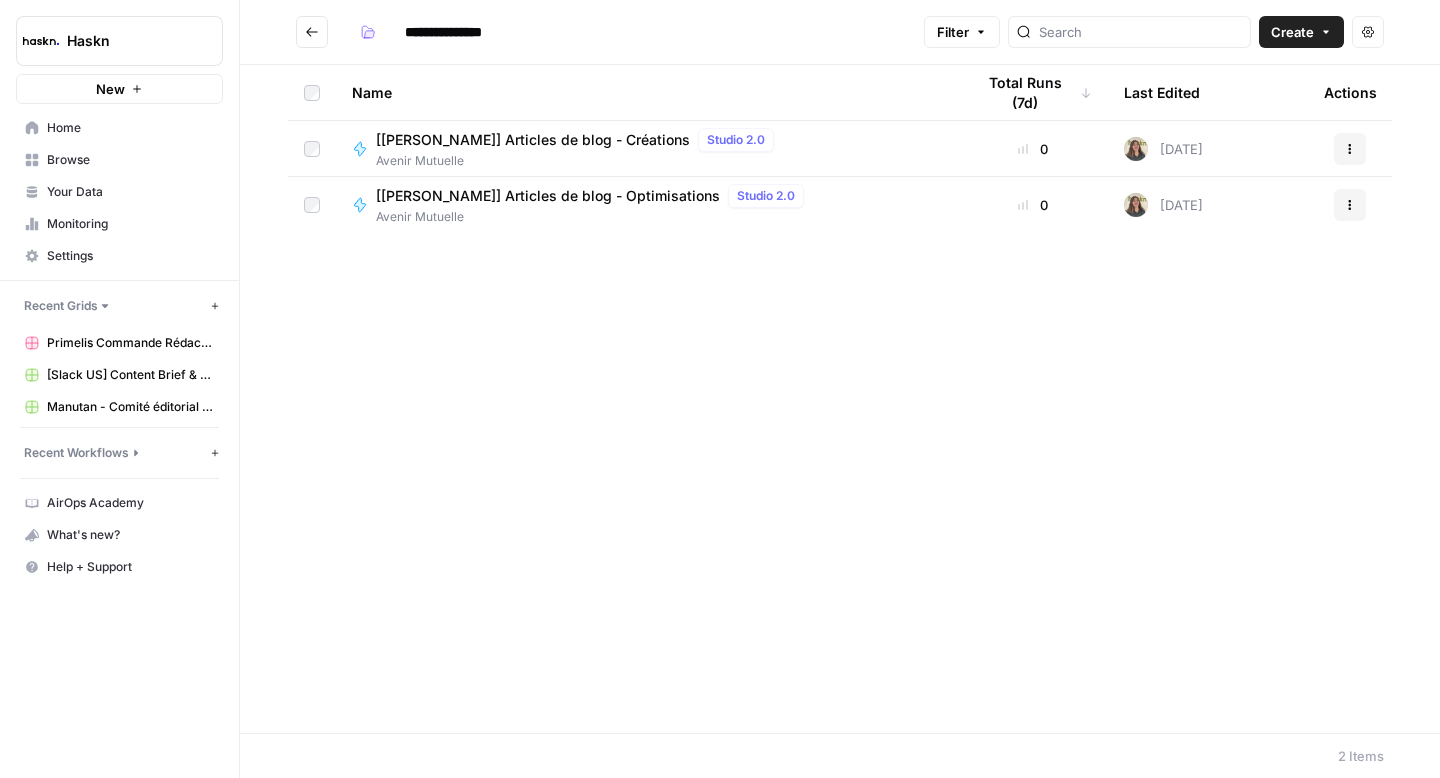 click on "[[PERSON_NAME]] Articles de blog - Créations" at bounding box center (533, 140) 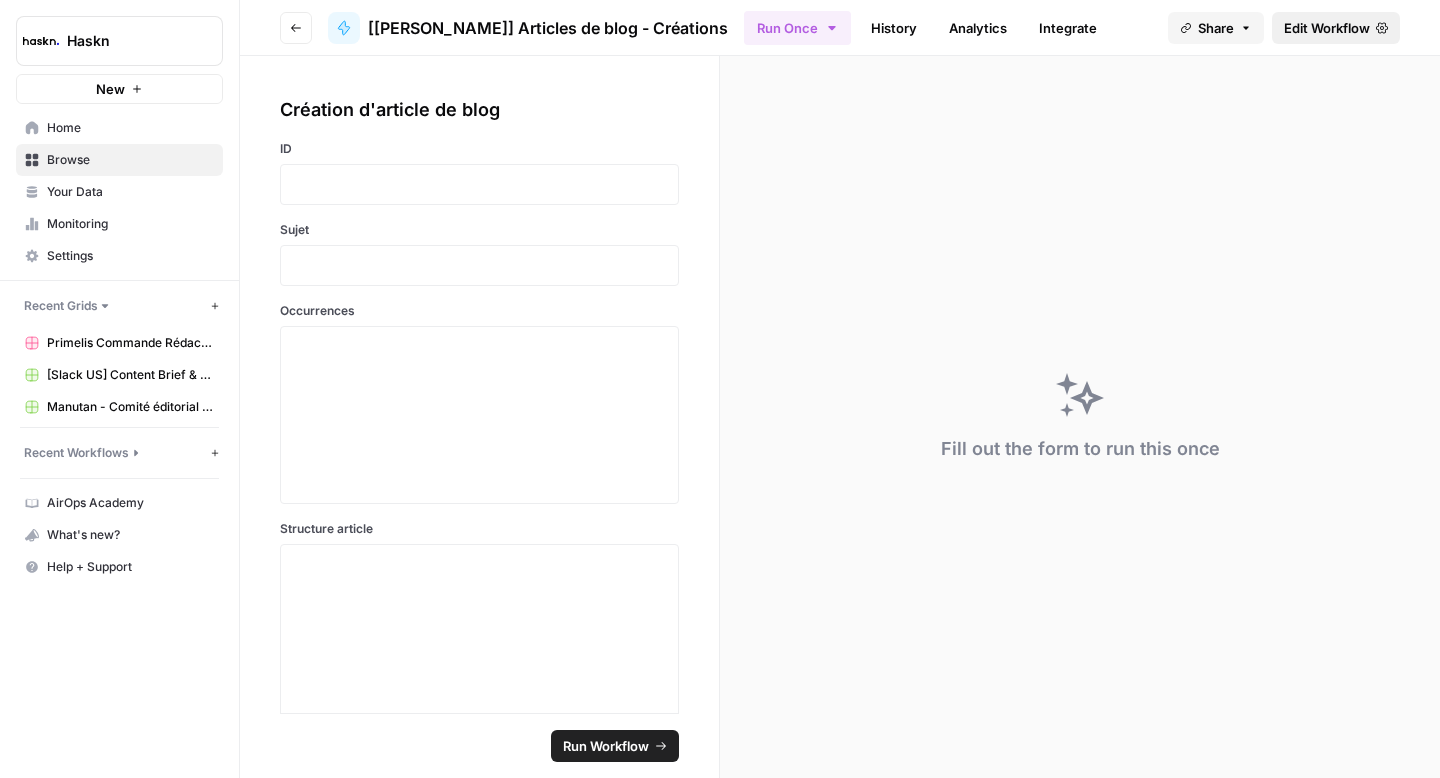 click on "Edit Workflow" at bounding box center (1327, 28) 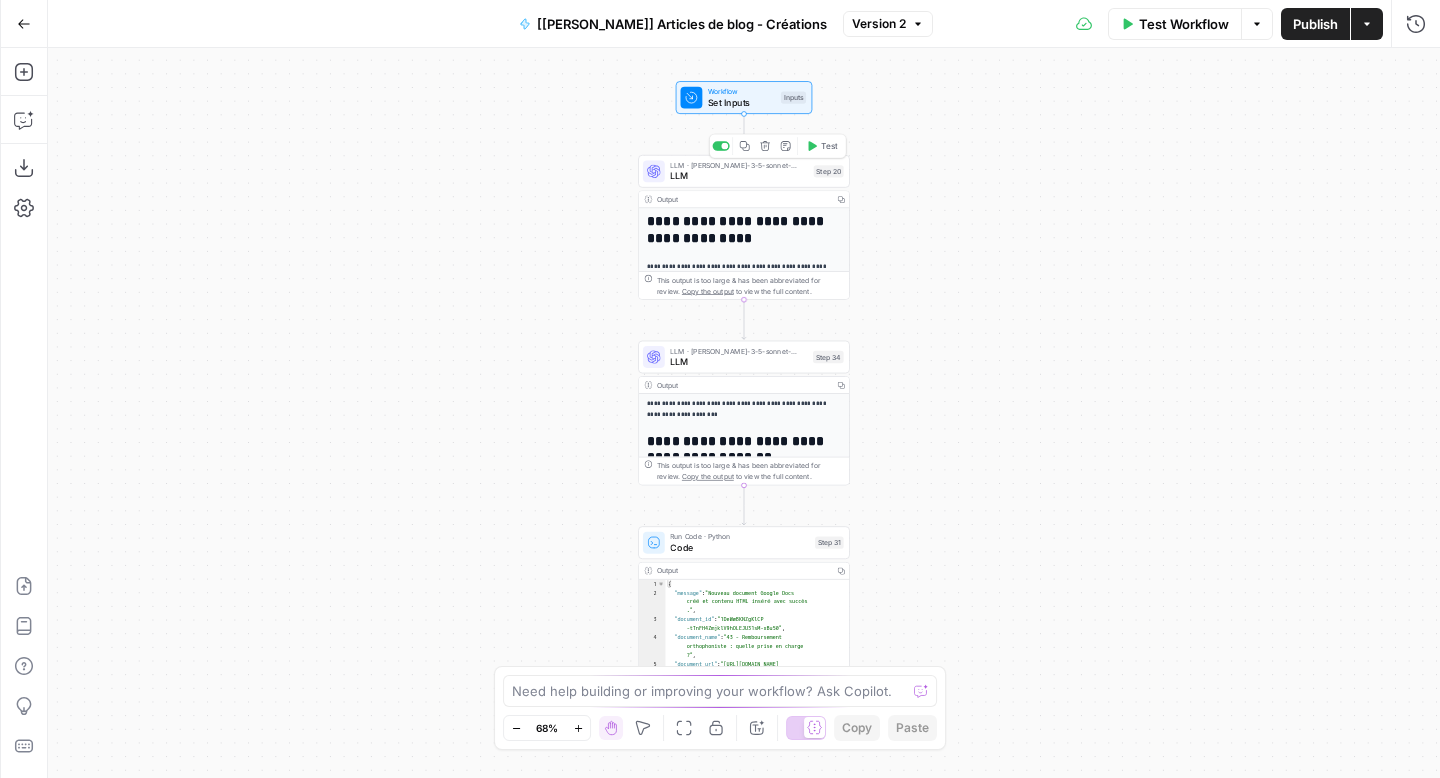 click on "LLM" at bounding box center [739, 176] 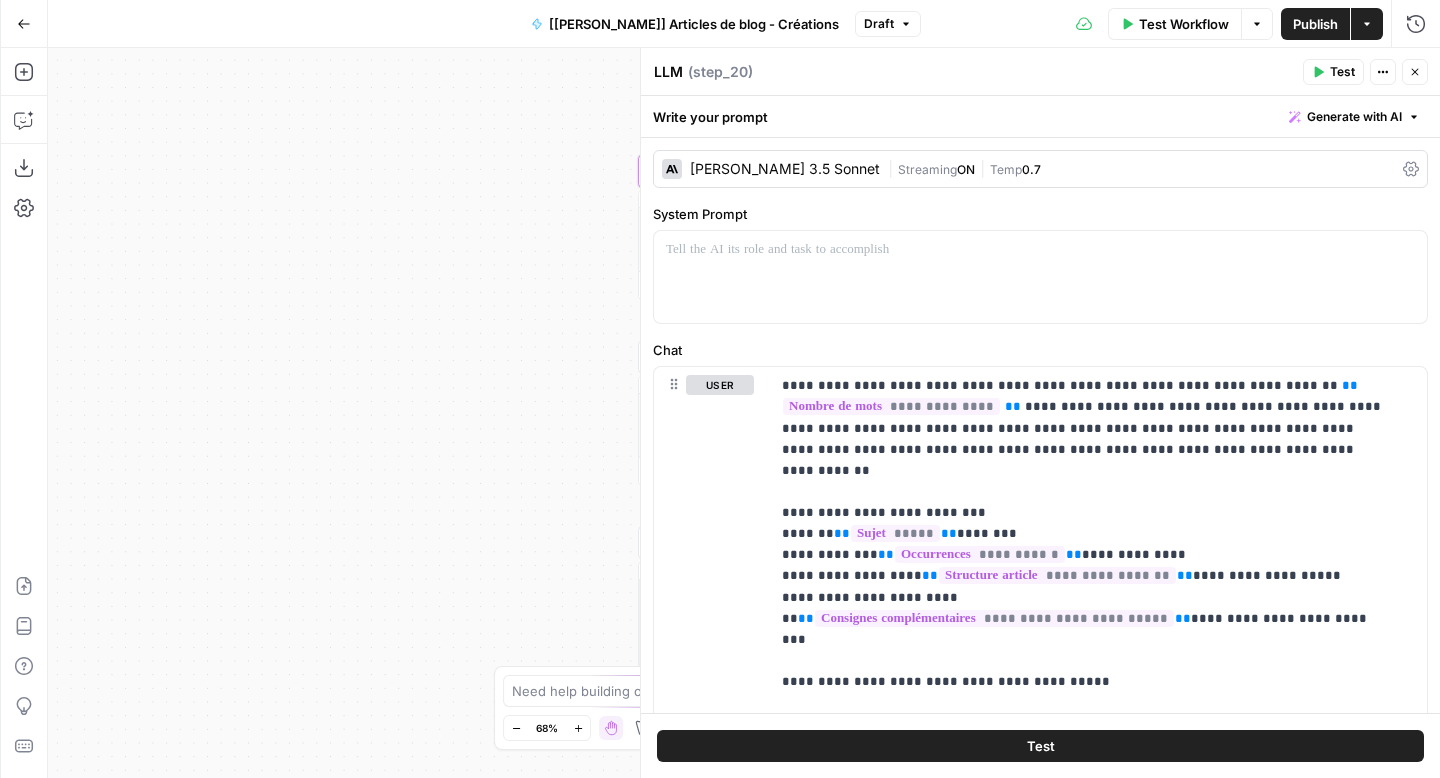click 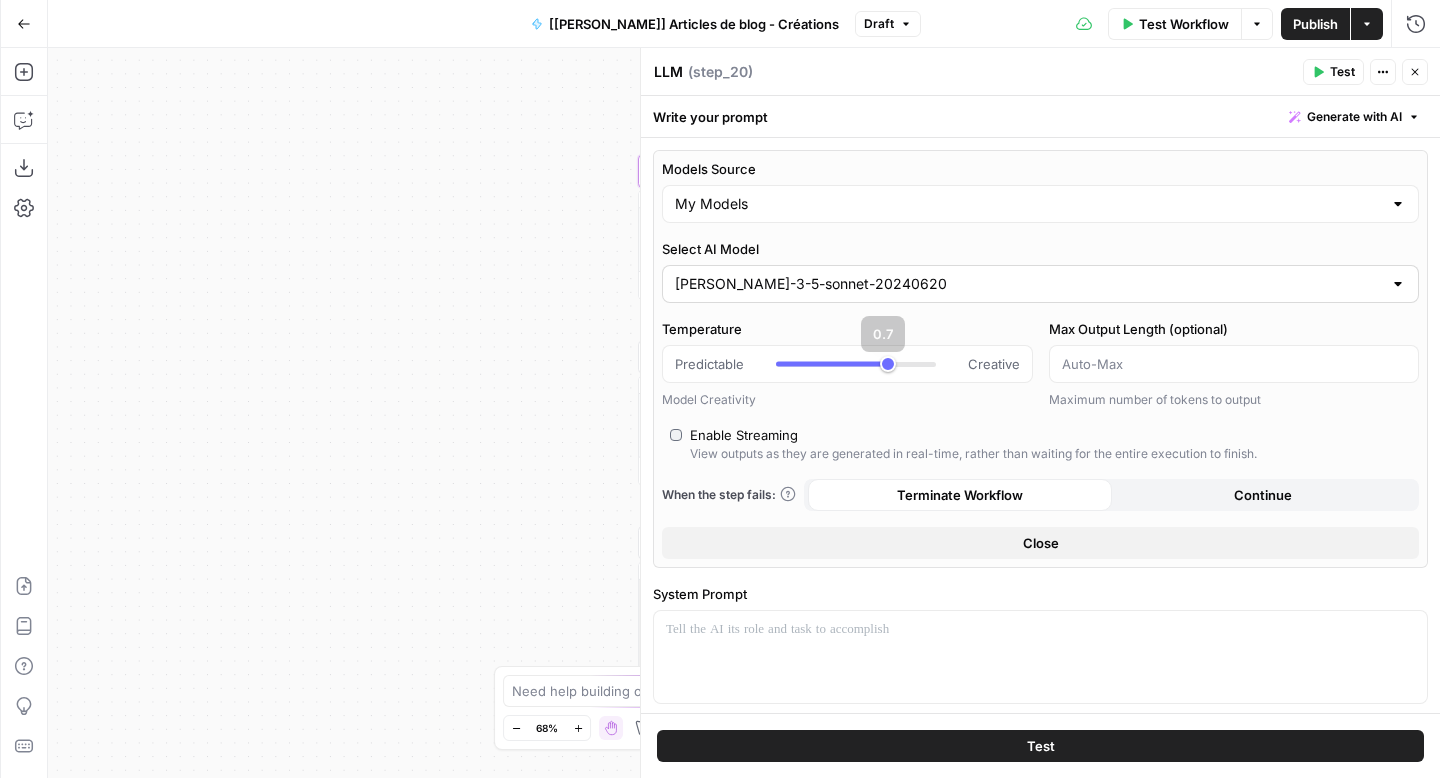 click on "[PERSON_NAME]-3-5-sonnet-20240620" at bounding box center [1040, 284] 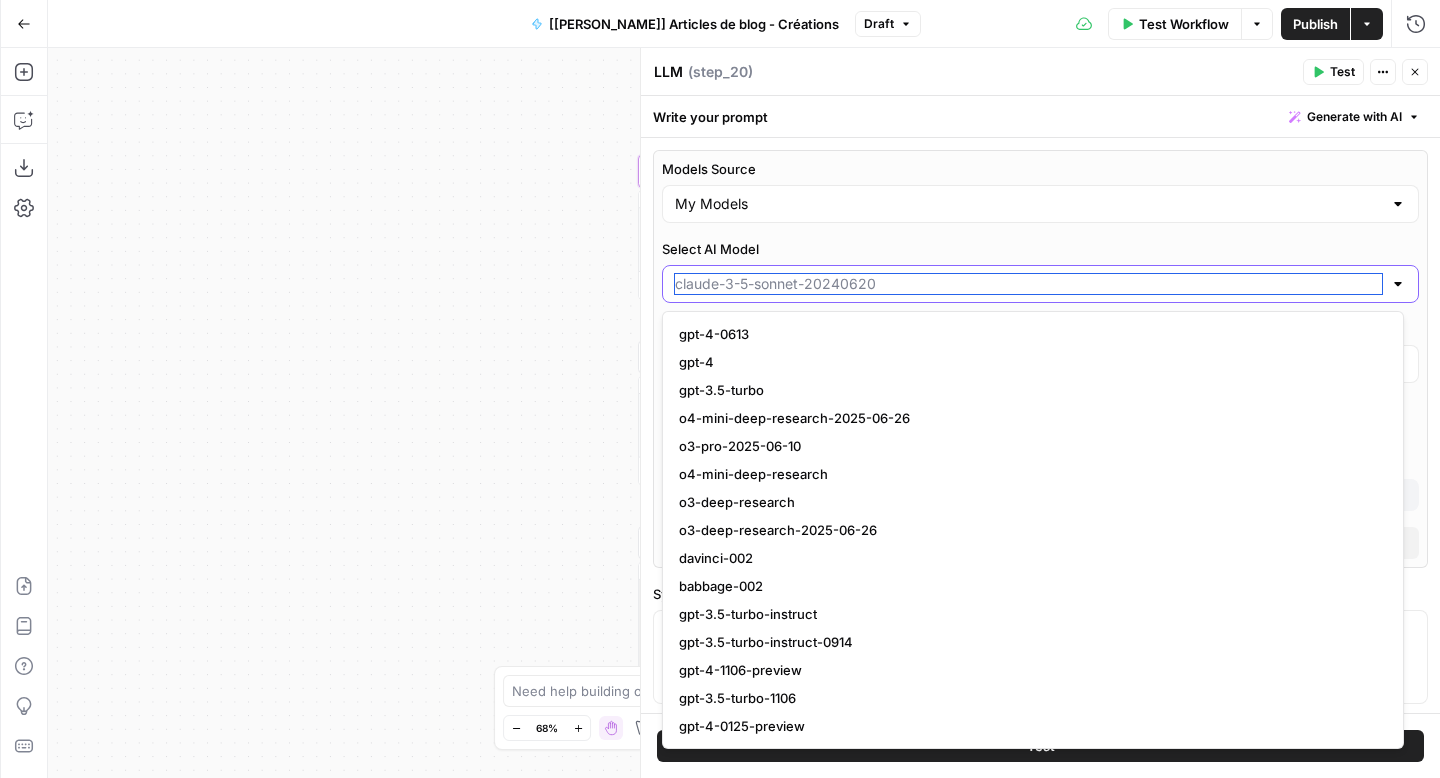 click on "Select AI Model" at bounding box center (1028, 284) 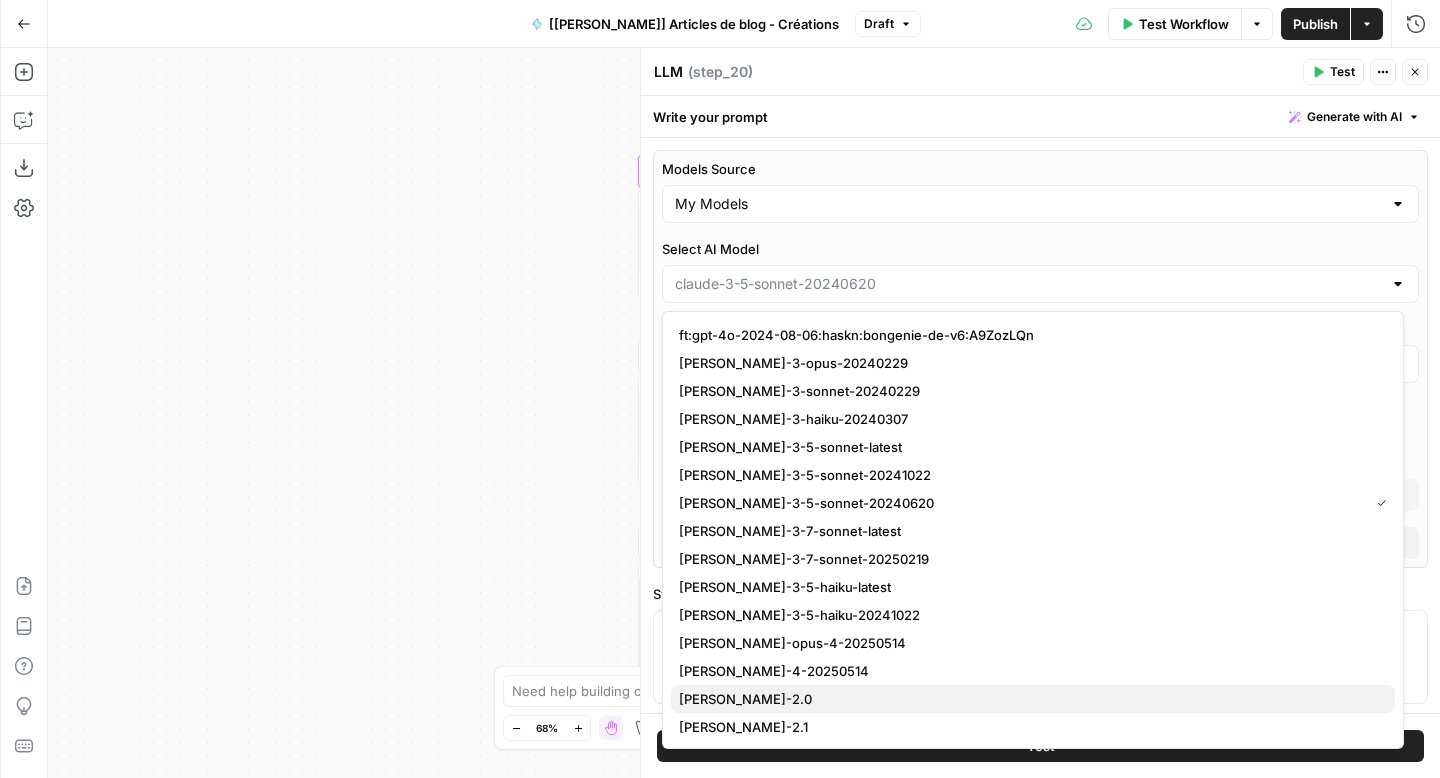 scroll, scrollTop: 2464, scrollLeft: 0, axis: vertical 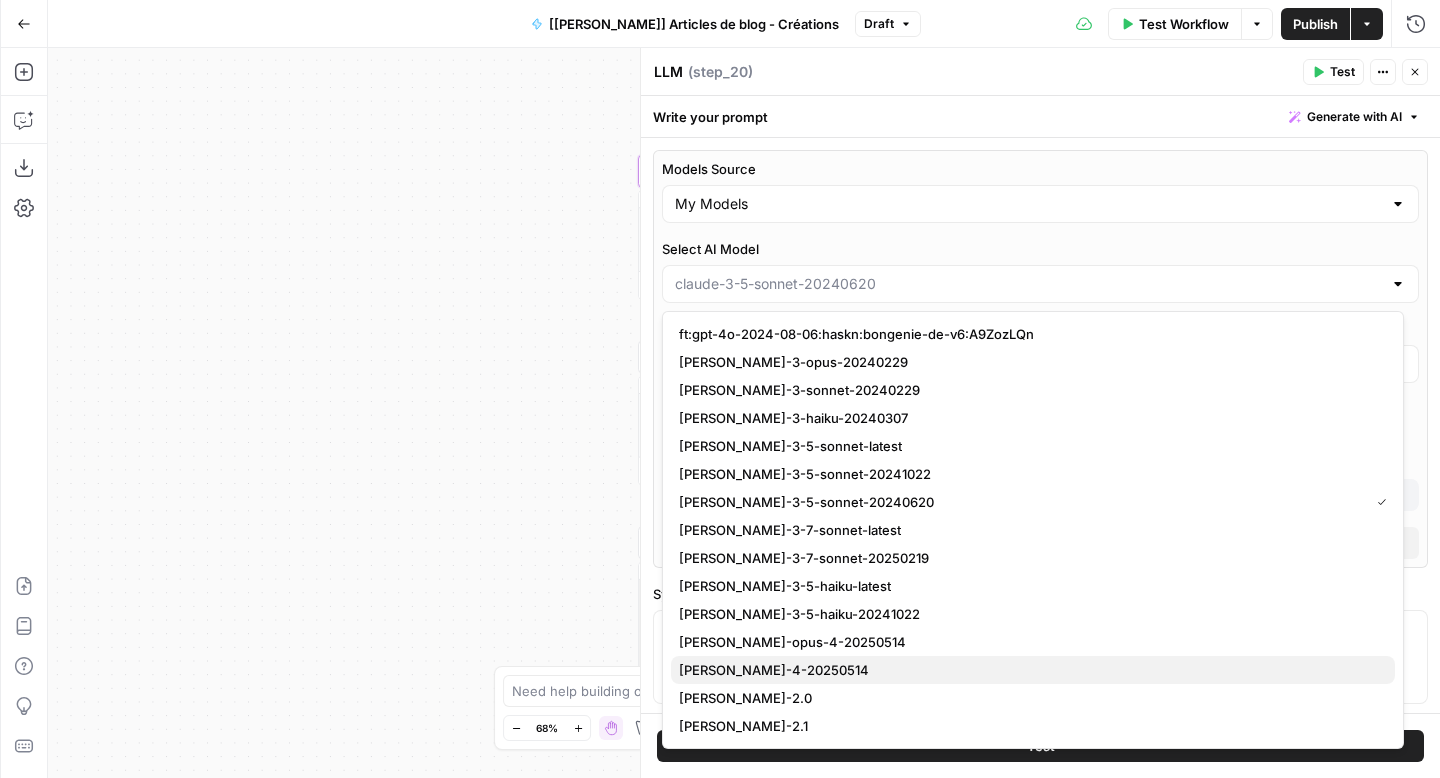 click on "[PERSON_NAME]-4-20250514" at bounding box center [774, 670] 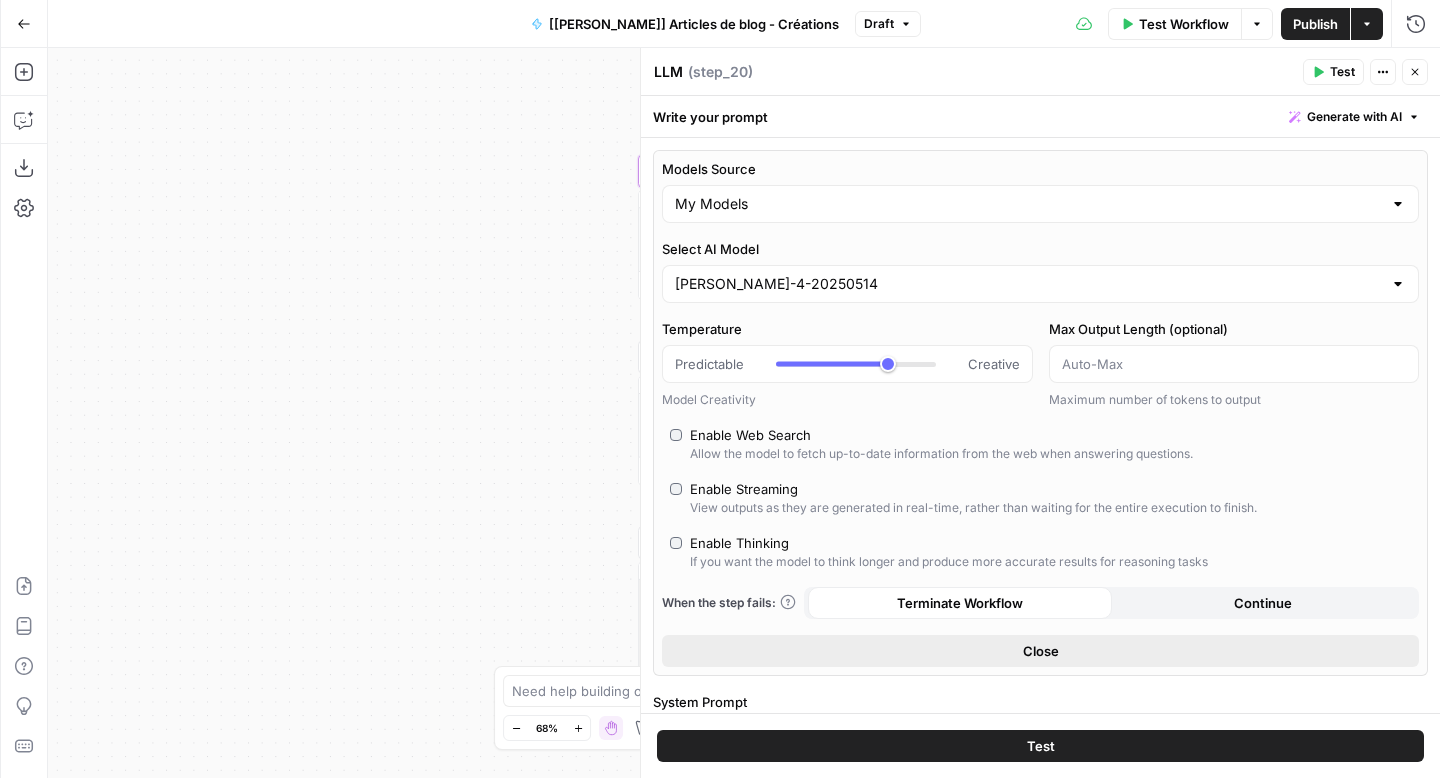 click on "Close" at bounding box center (1041, 651) 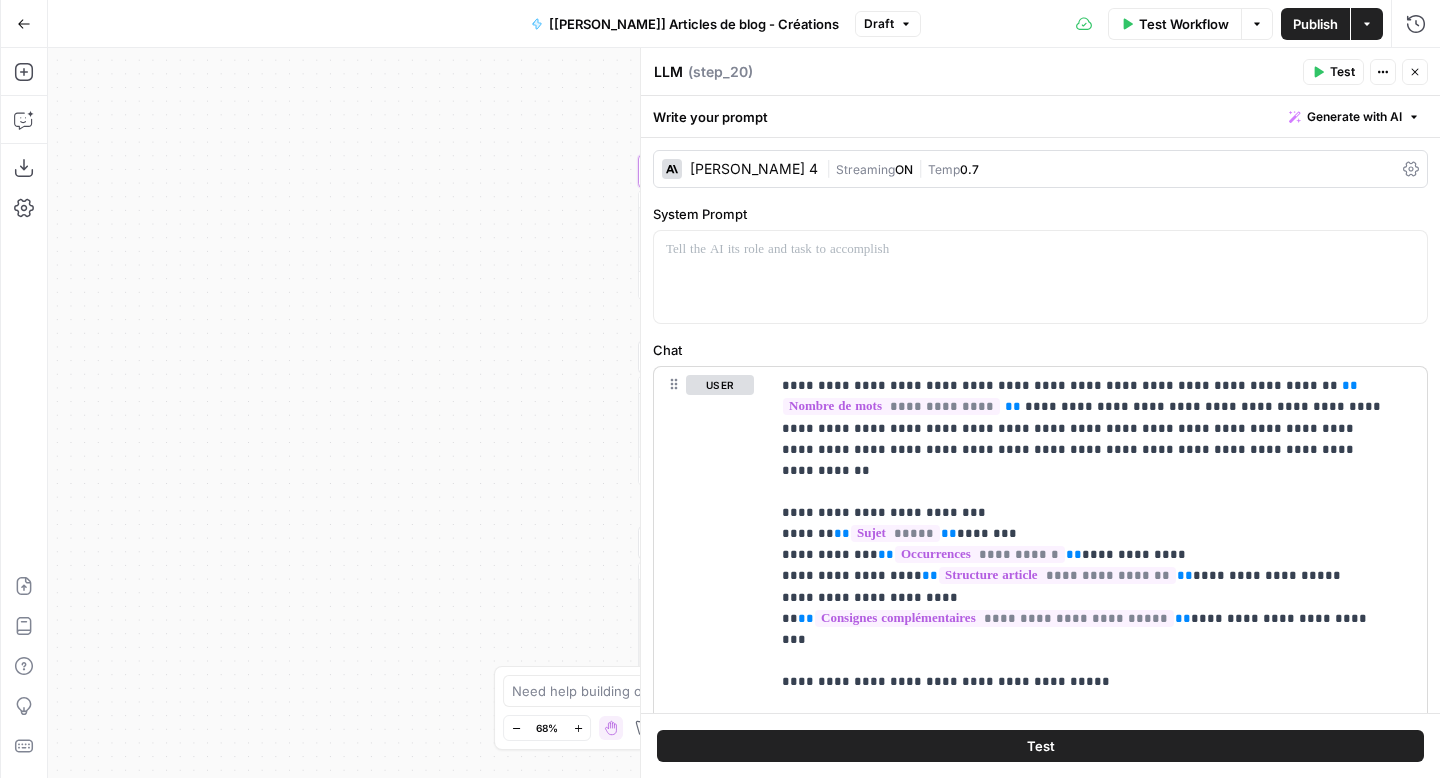 scroll, scrollTop: 5, scrollLeft: 0, axis: vertical 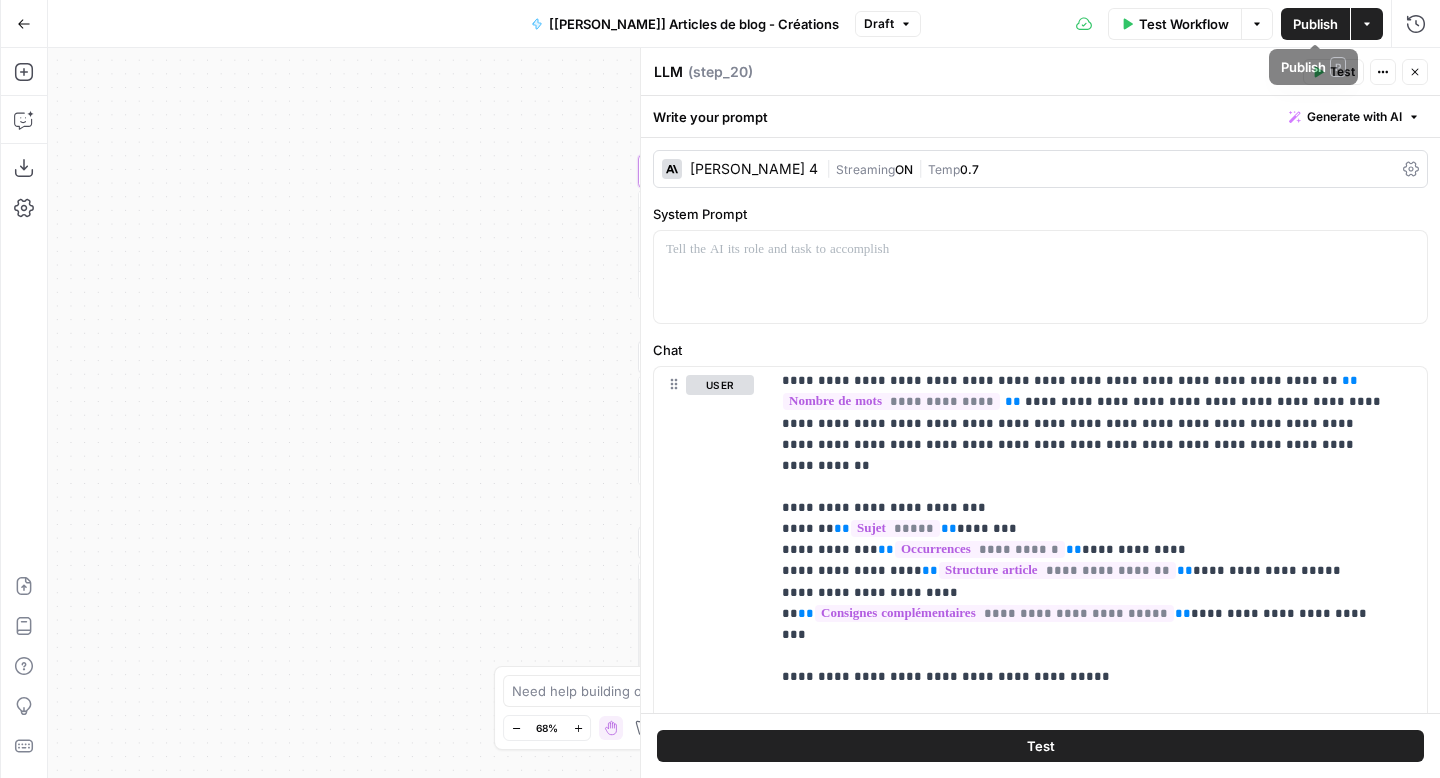 click on "LLM LLM  ( step_20 ) Test Actions Close" at bounding box center [1040, 72] 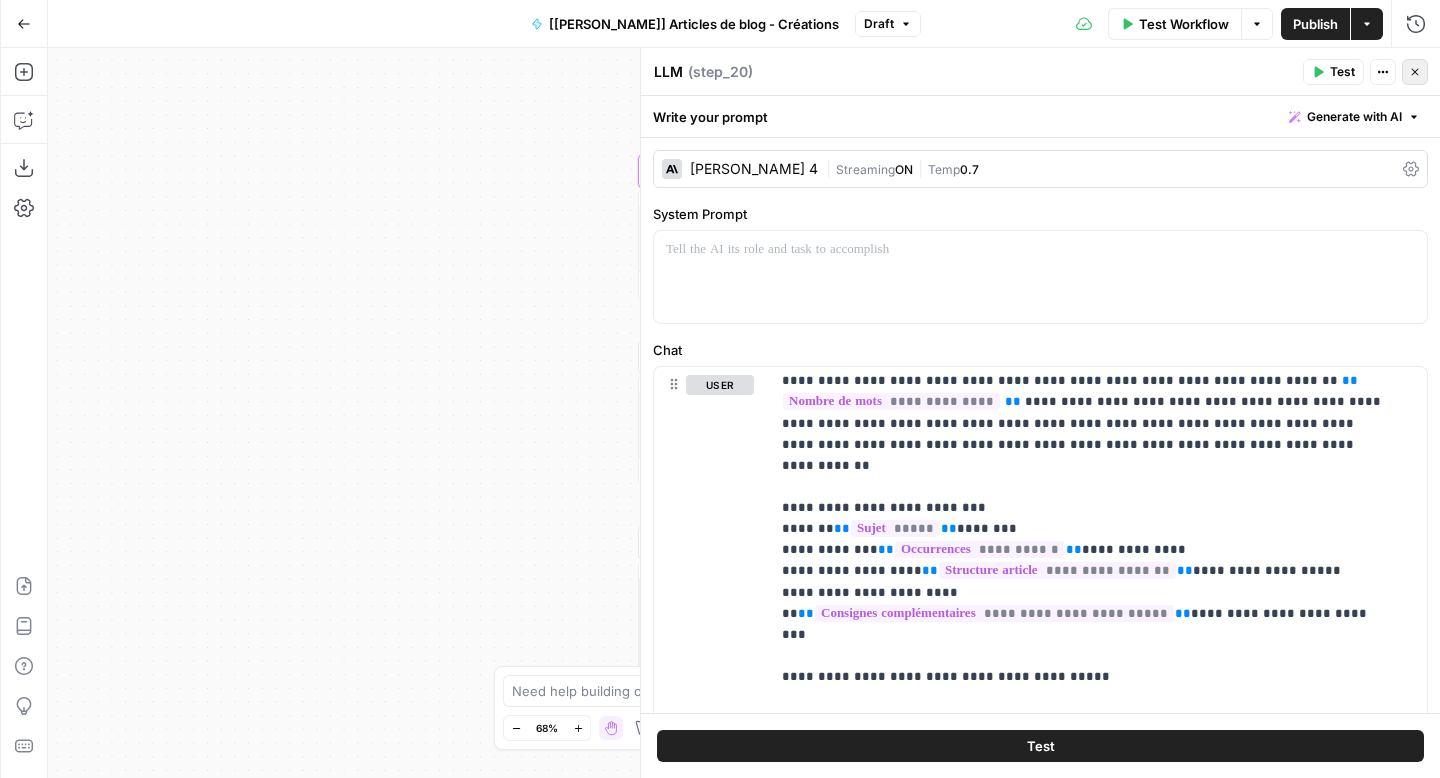 click on "Close" at bounding box center (1415, 72) 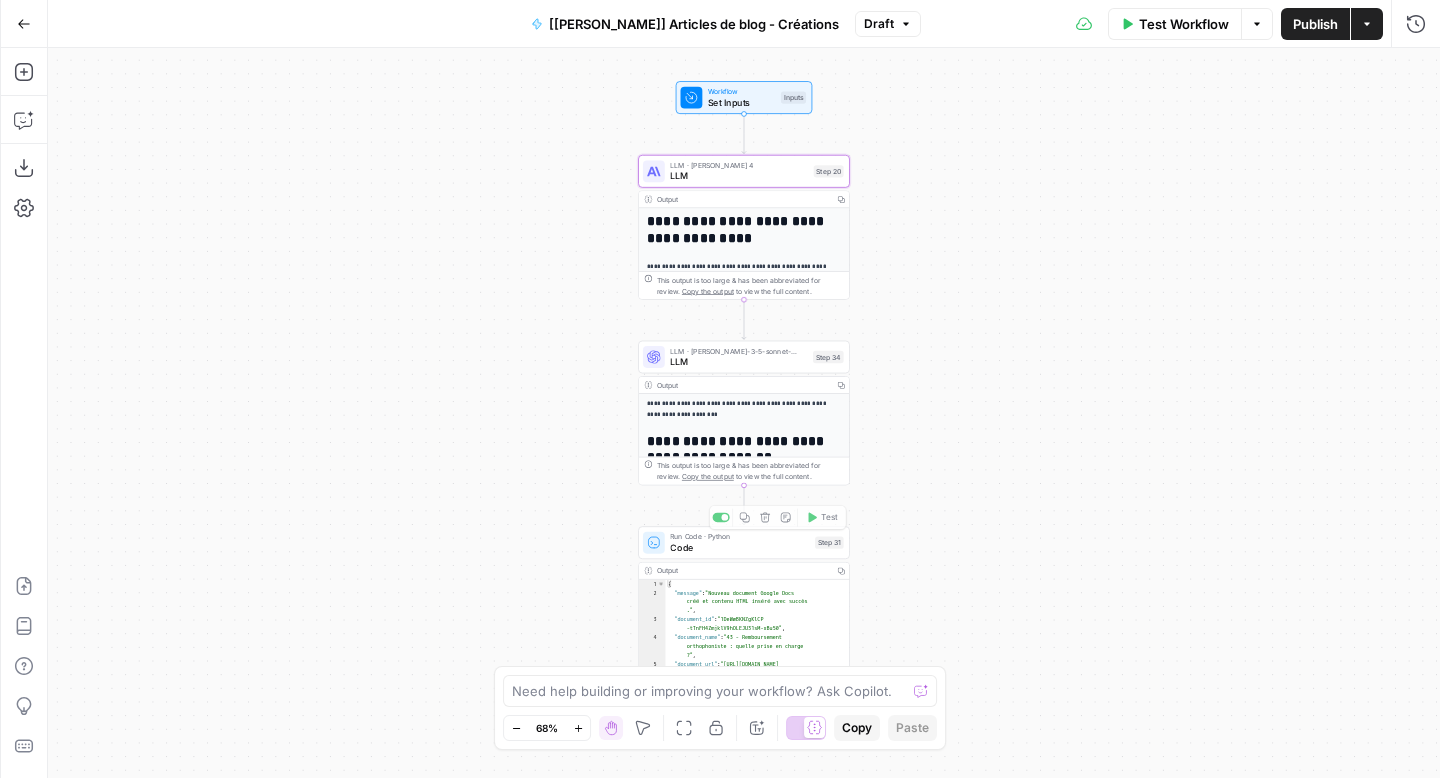 click on "**********" at bounding box center [739, 449] 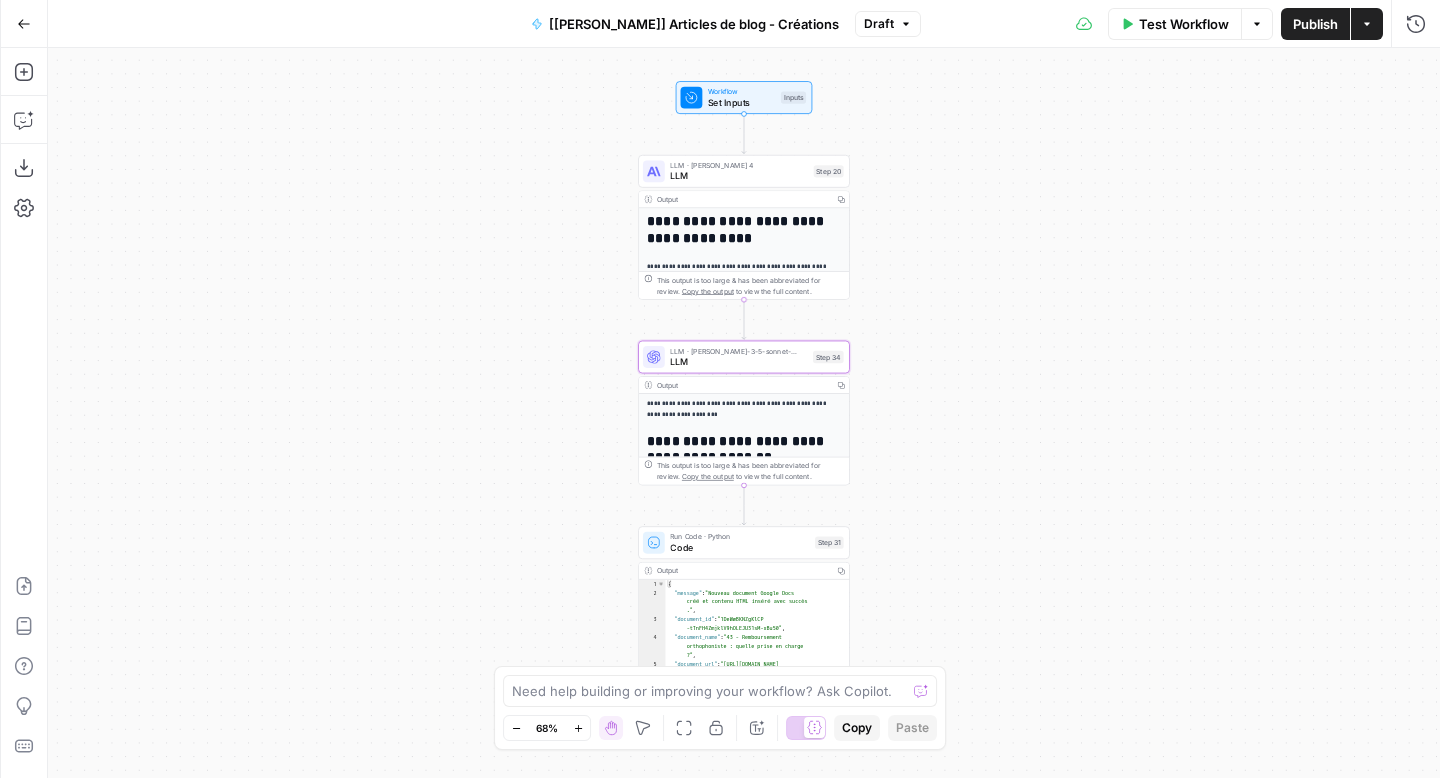 scroll, scrollTop: 1, scrollLeft: 0, axis: vertical 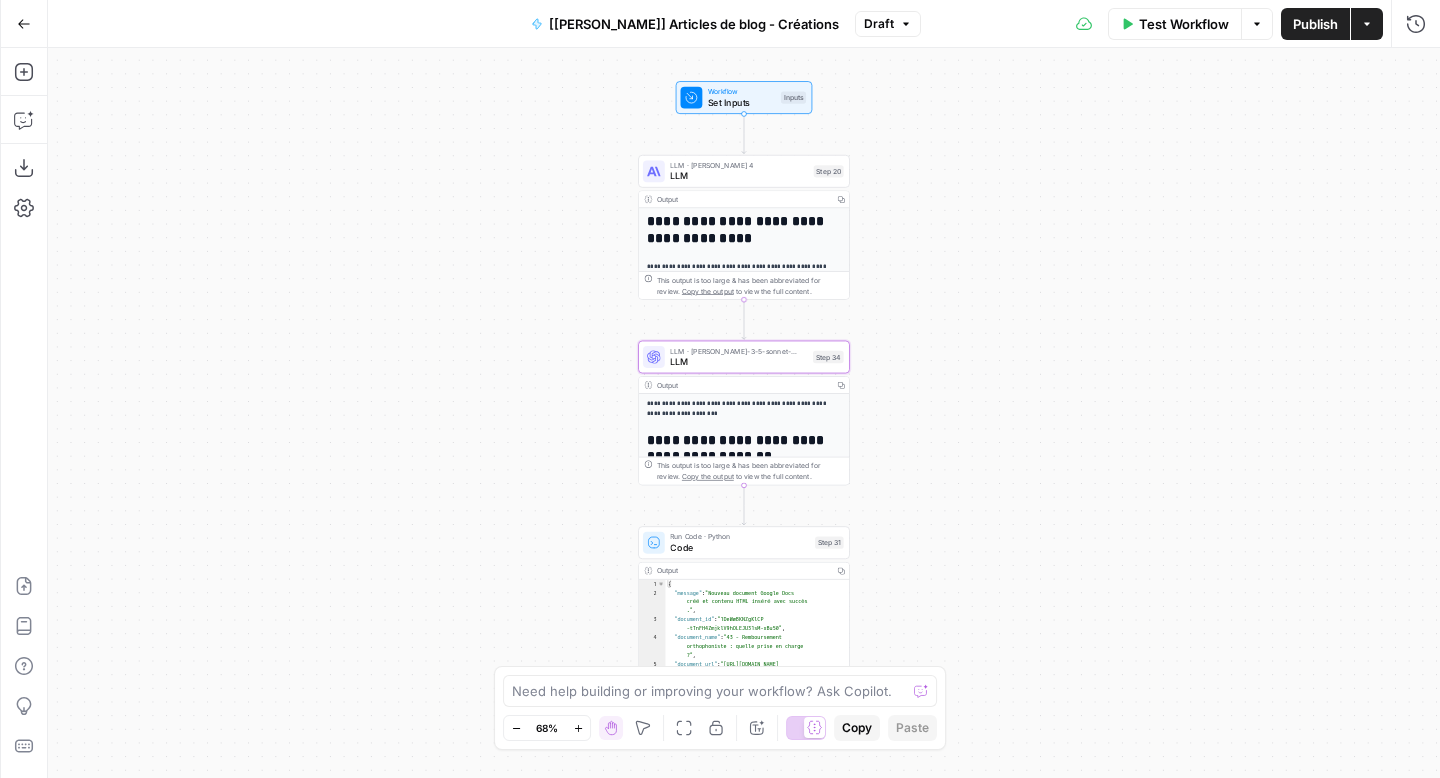 click on "**********" at bounding box center [739, 409] 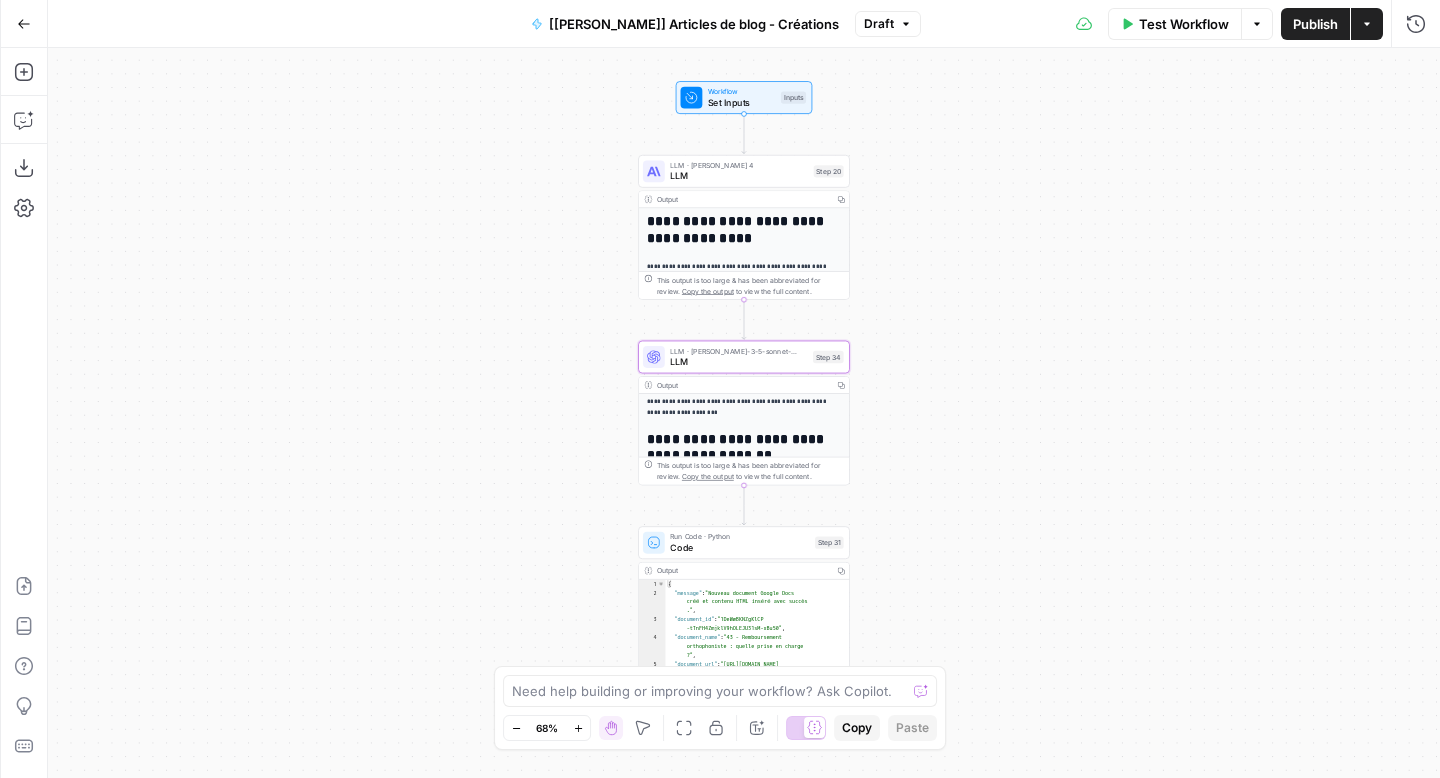 click on "LLM · [PERSON_NAME]-3-5-sonnet-20240620" at bounding box center (738, 350) 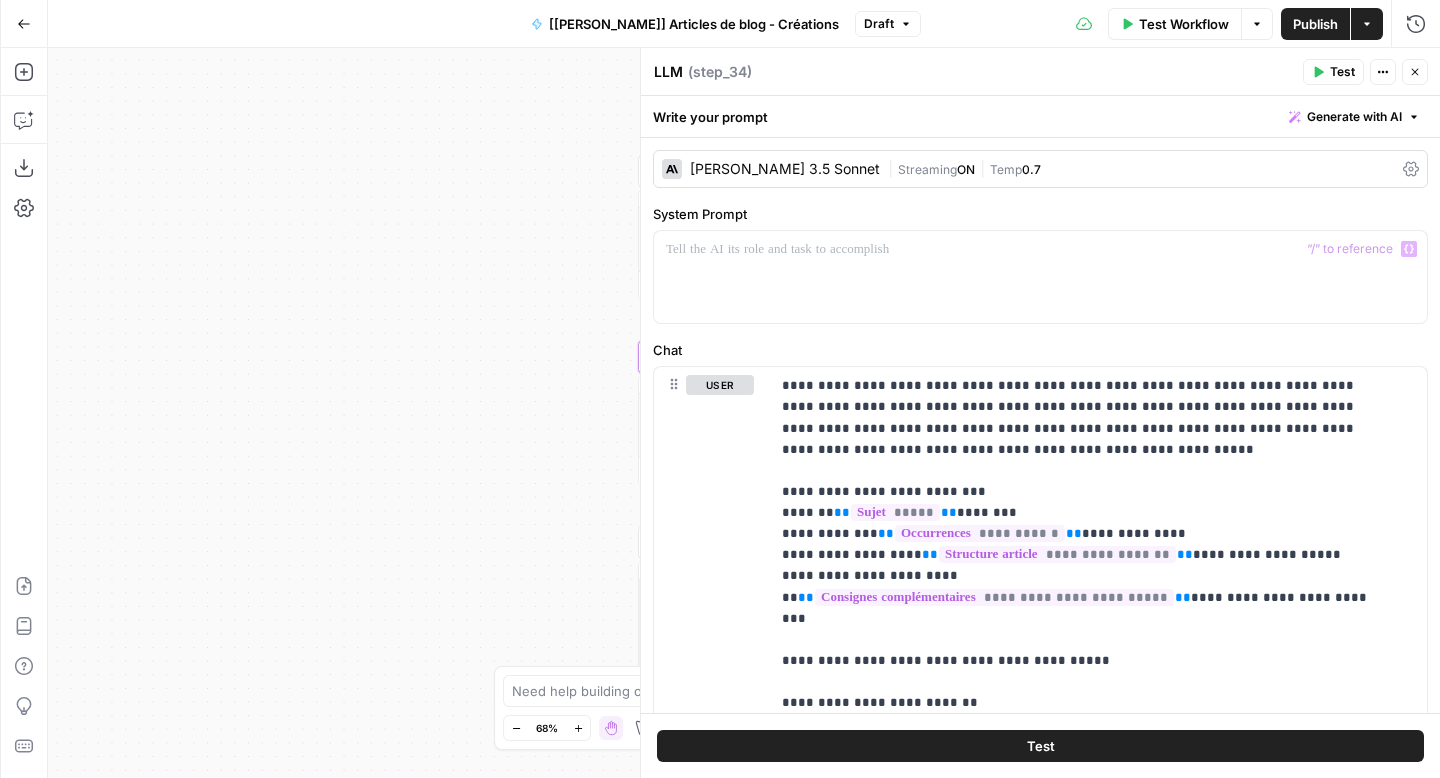 scroll, scrollTop: 12, scrollLeft: 0, axis: vertical 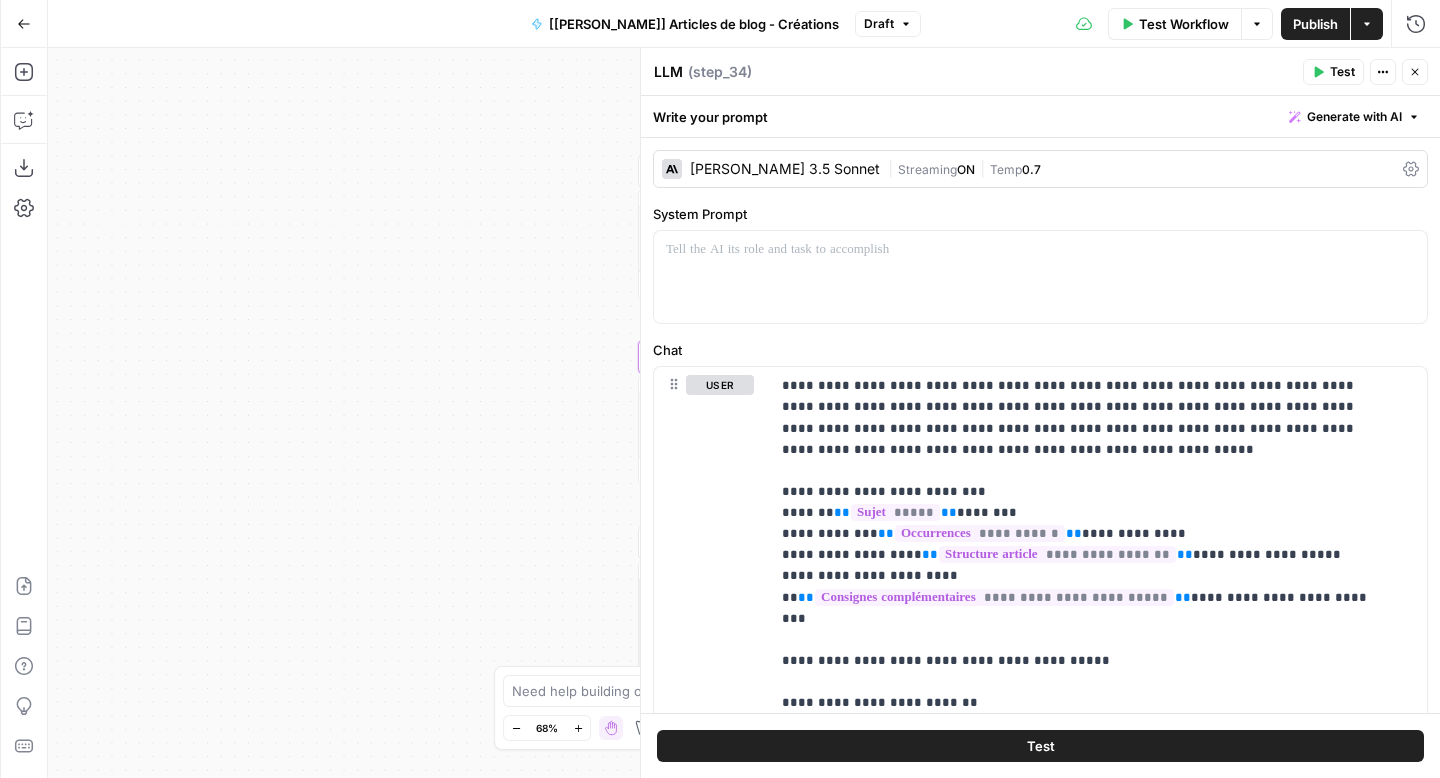 click 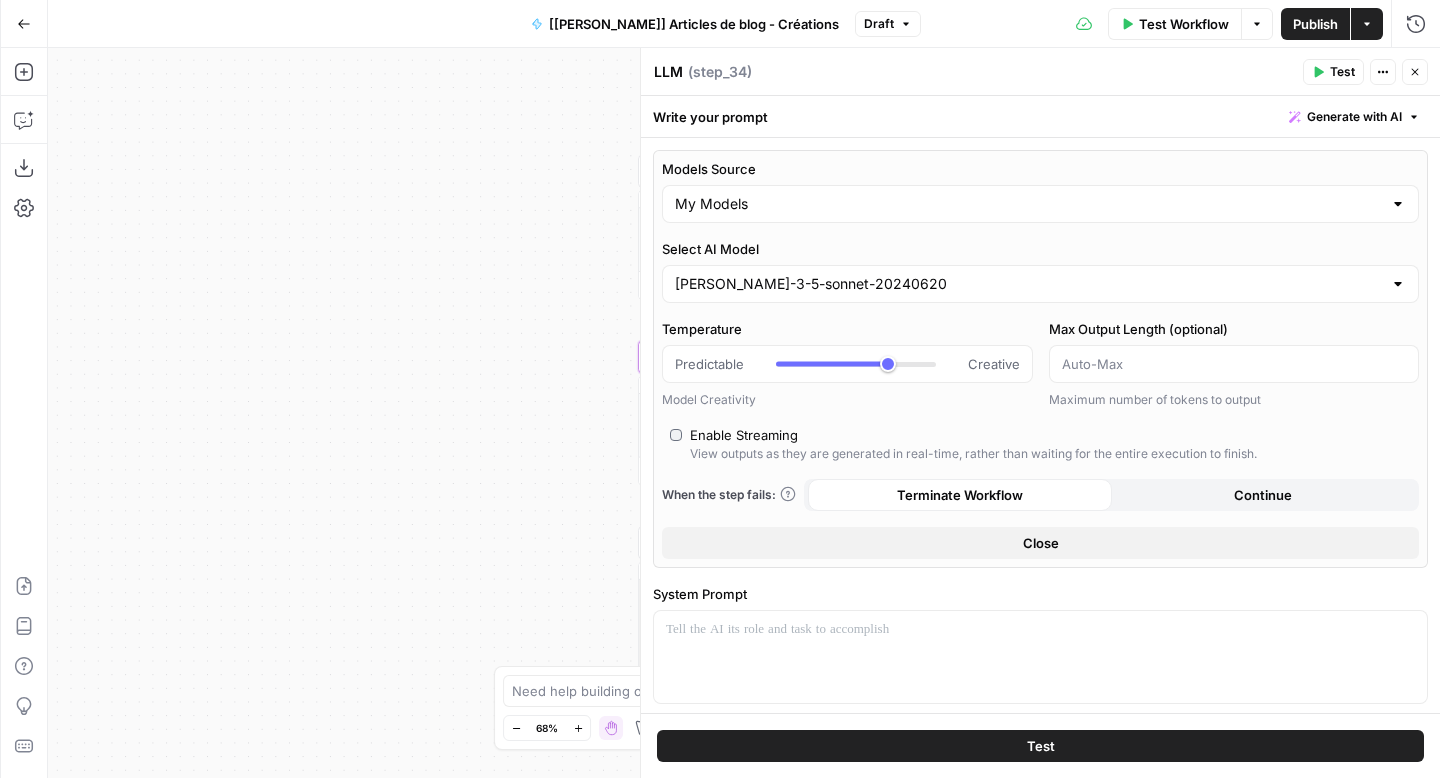 scroll, scrollTop: 10, scrollLeft: 0, axis: vertical 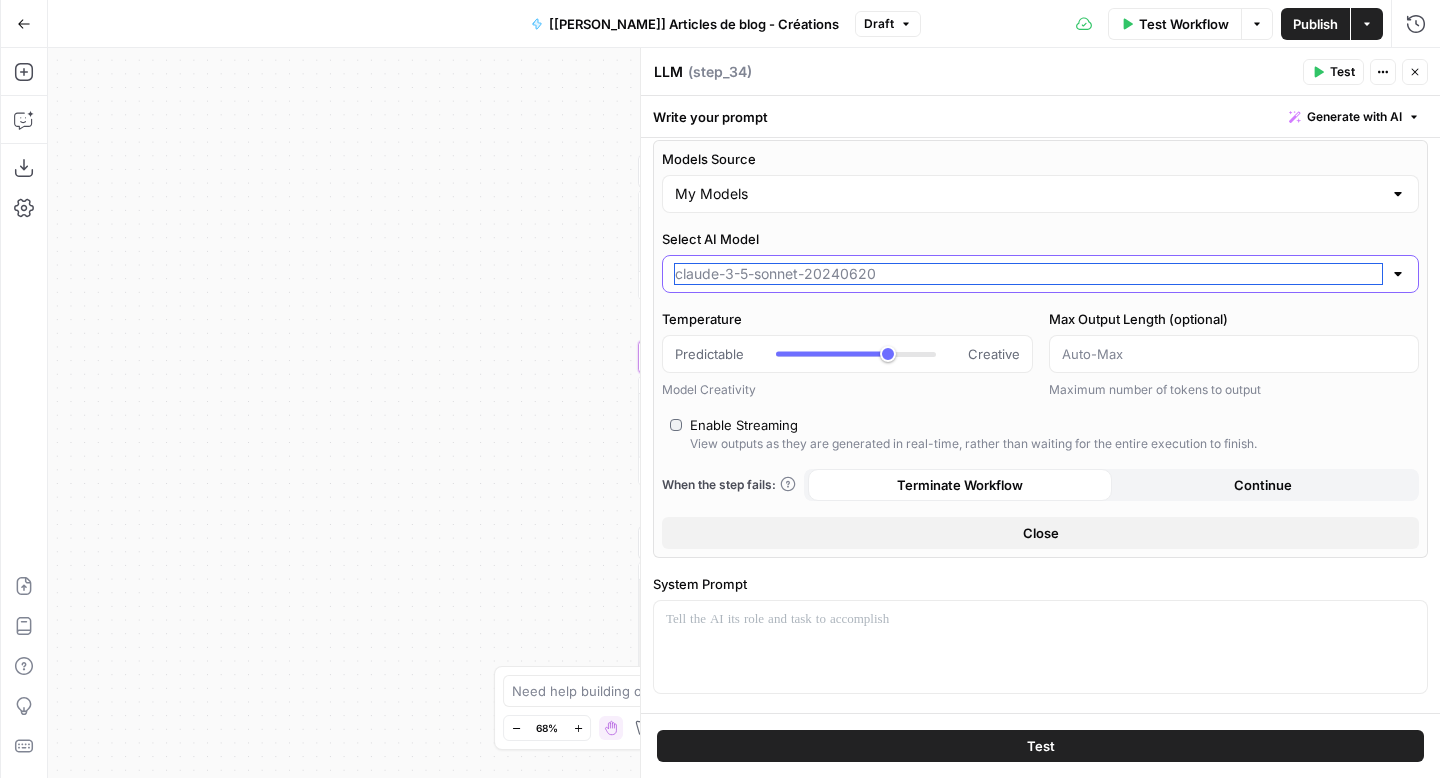click on "Select AI Model" at bounding box center (1028, 274) 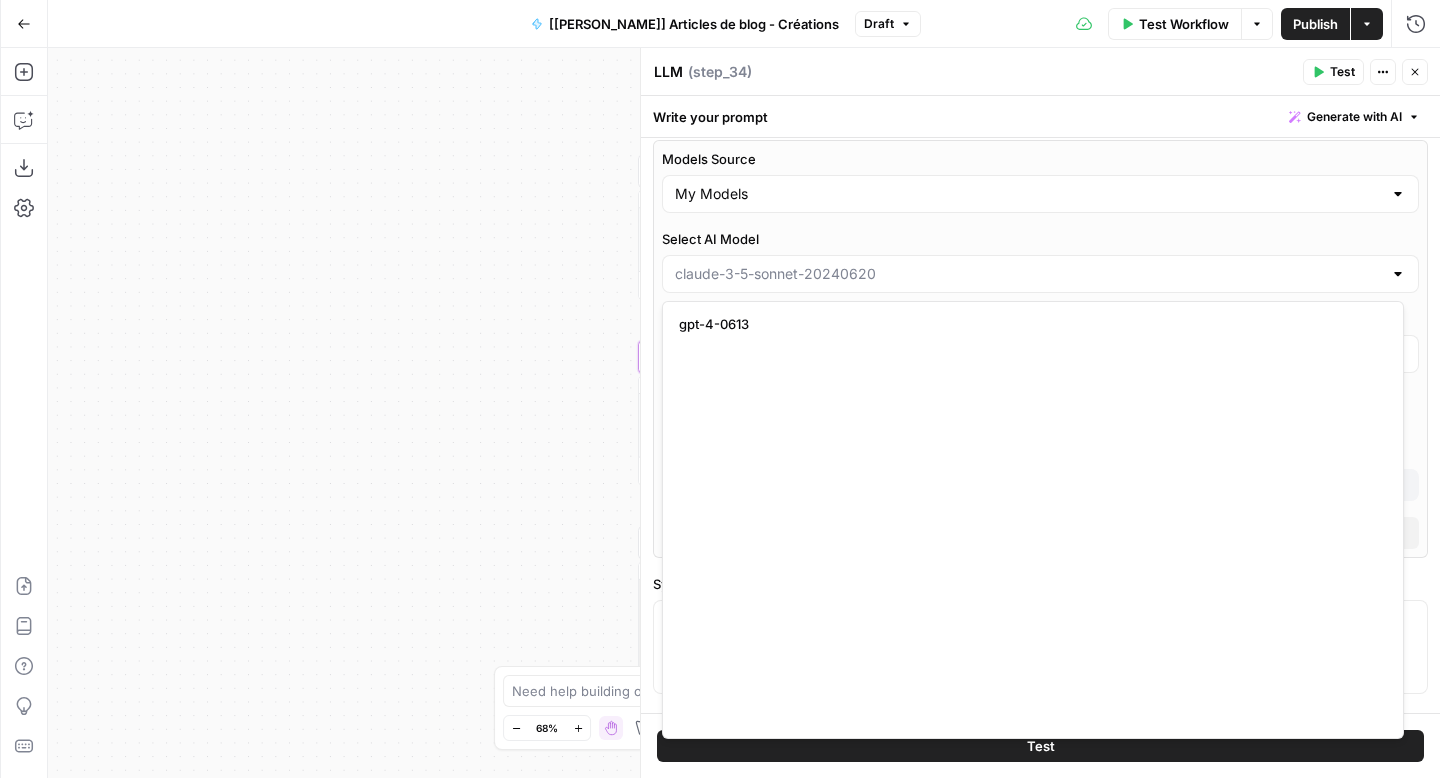 scroll, scrollTop: 2464, scrollLeft: 0, axis: vertical 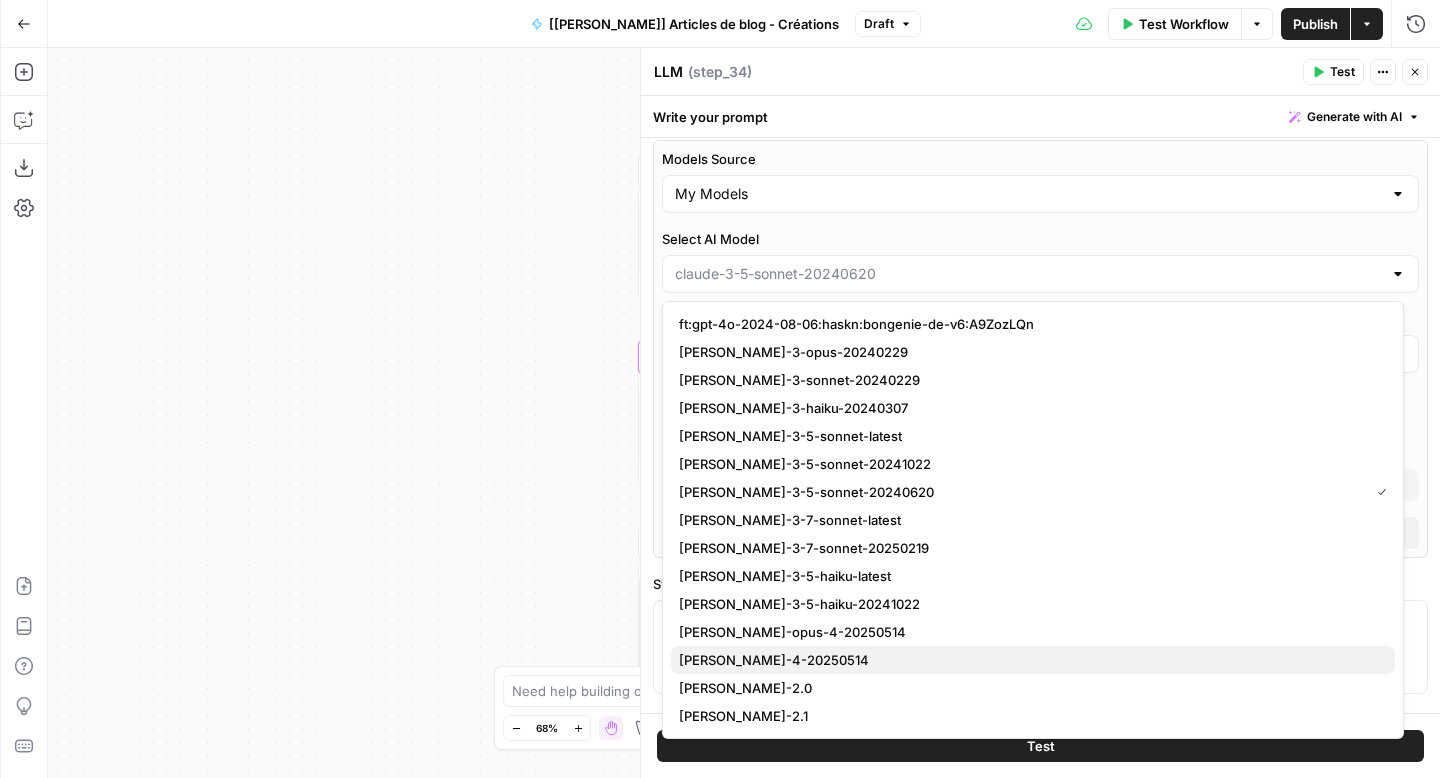 click on "[PERSON_NAME]-4-20250514" at bounding box center [774, 660] 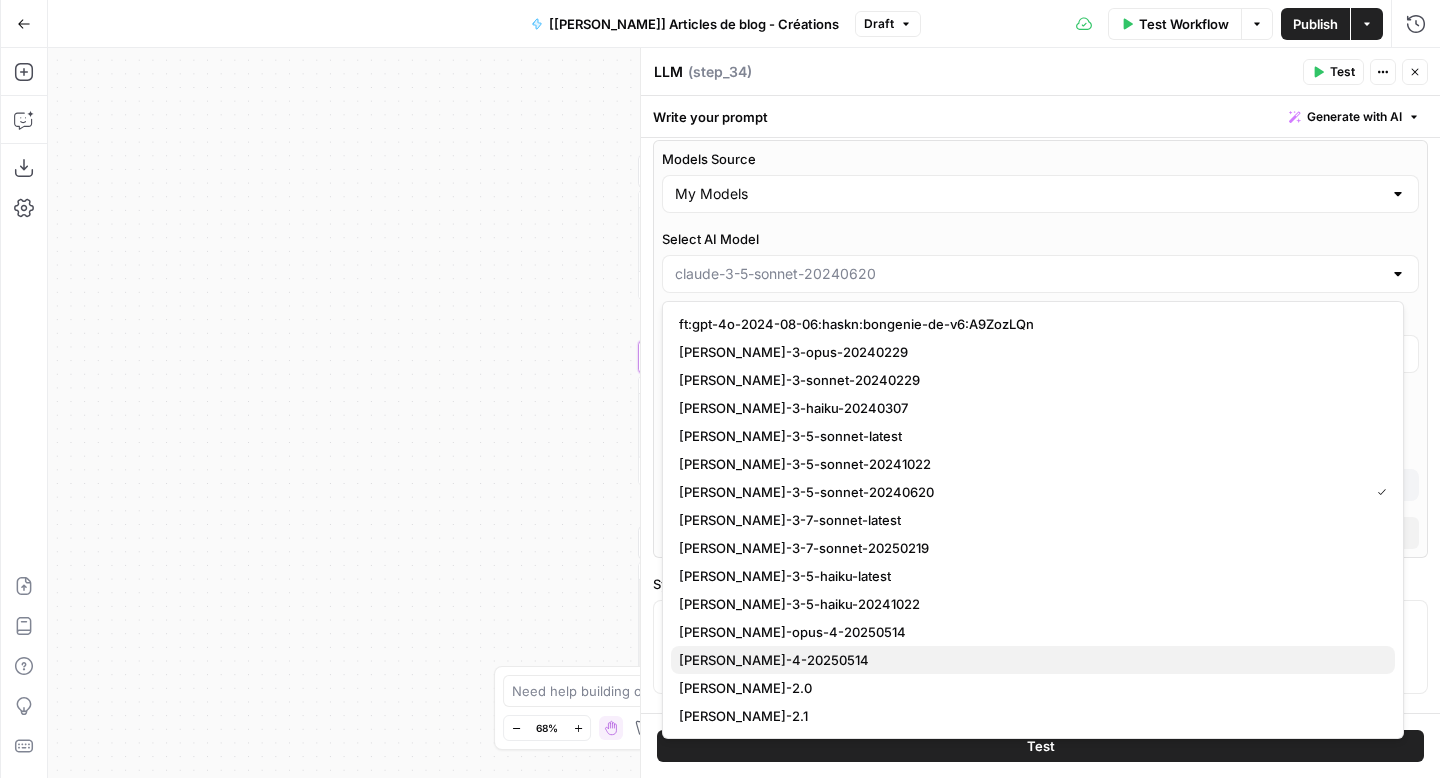 type on "[PERSON_NAME]-4-20250514" 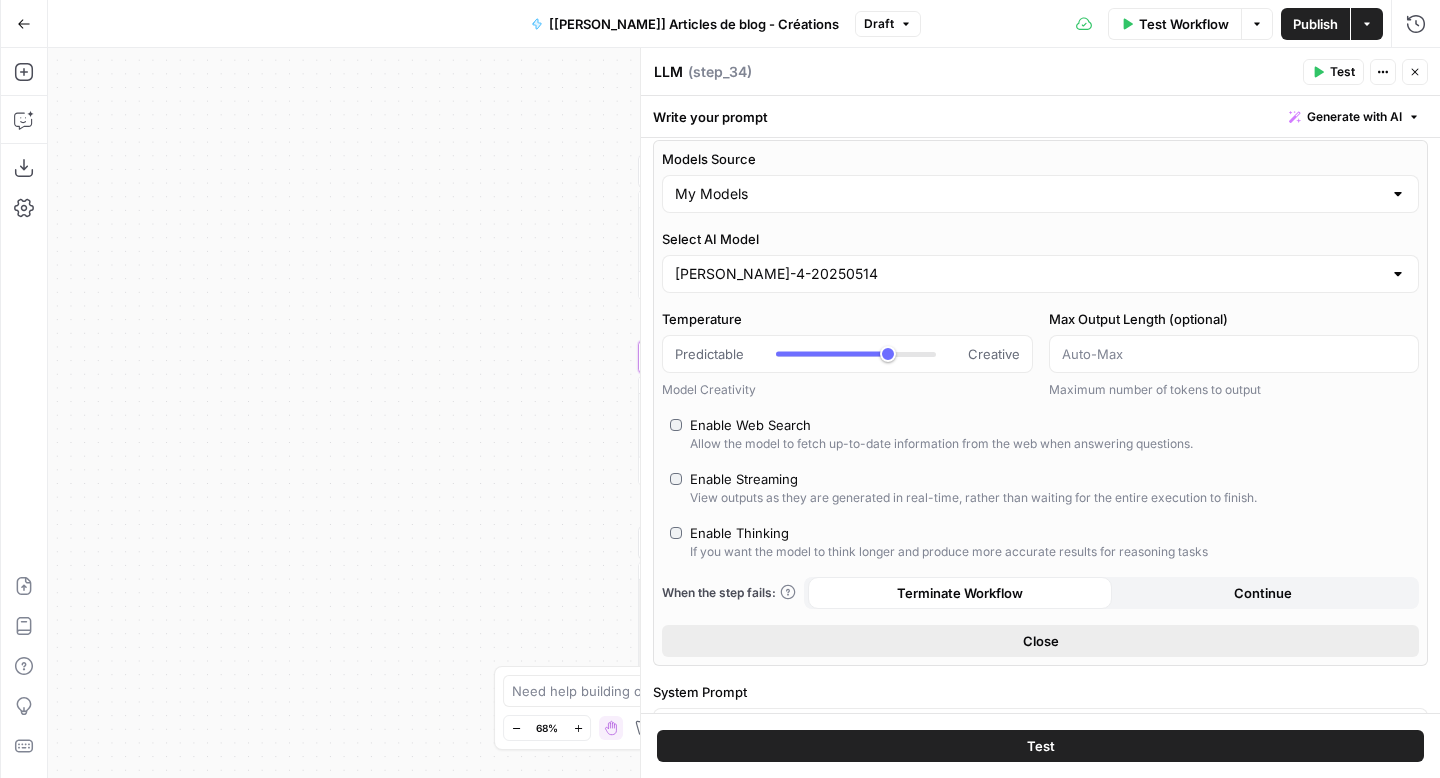 click on "Close" at bounding box center [1041, 641] 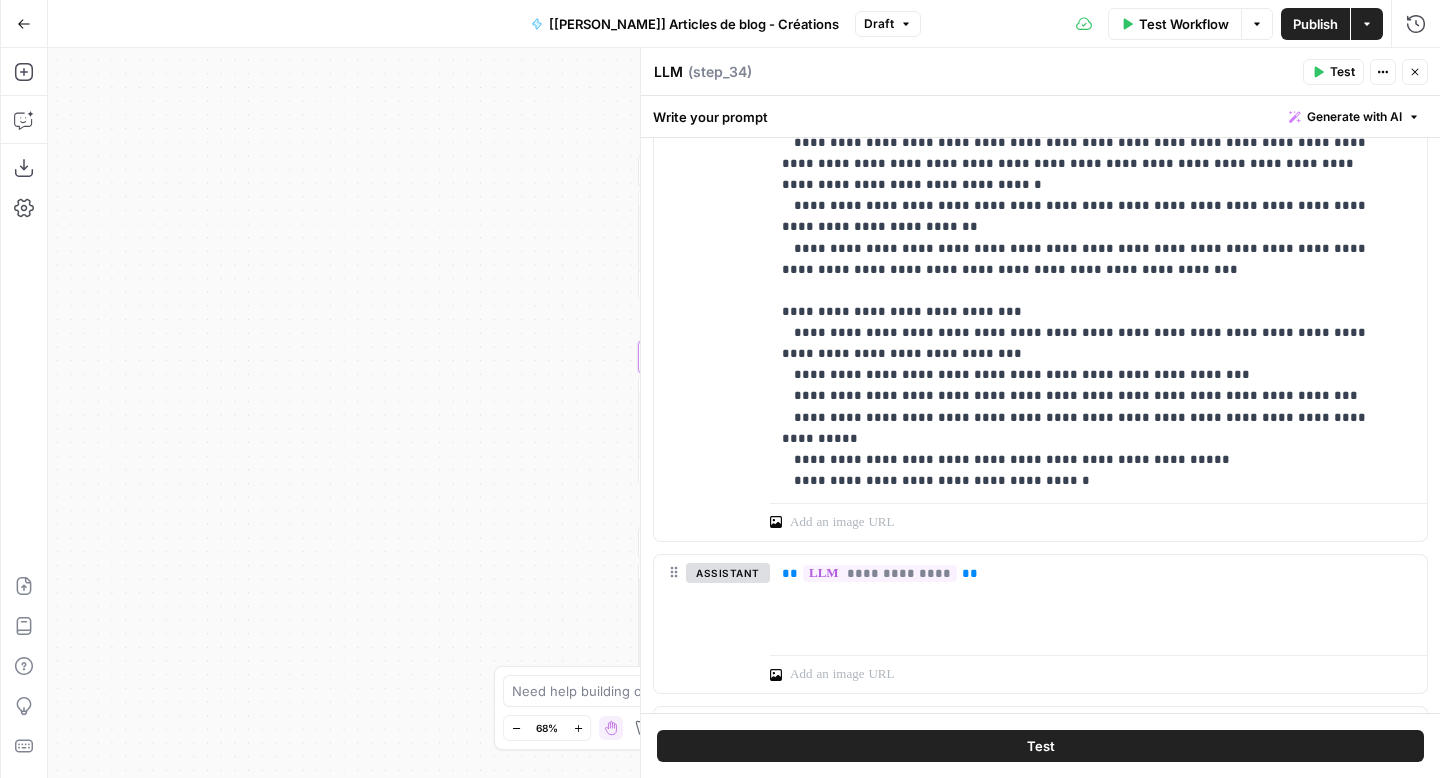 scroll, scrollTop: 706, scrollLeft: 0, axis: vertical 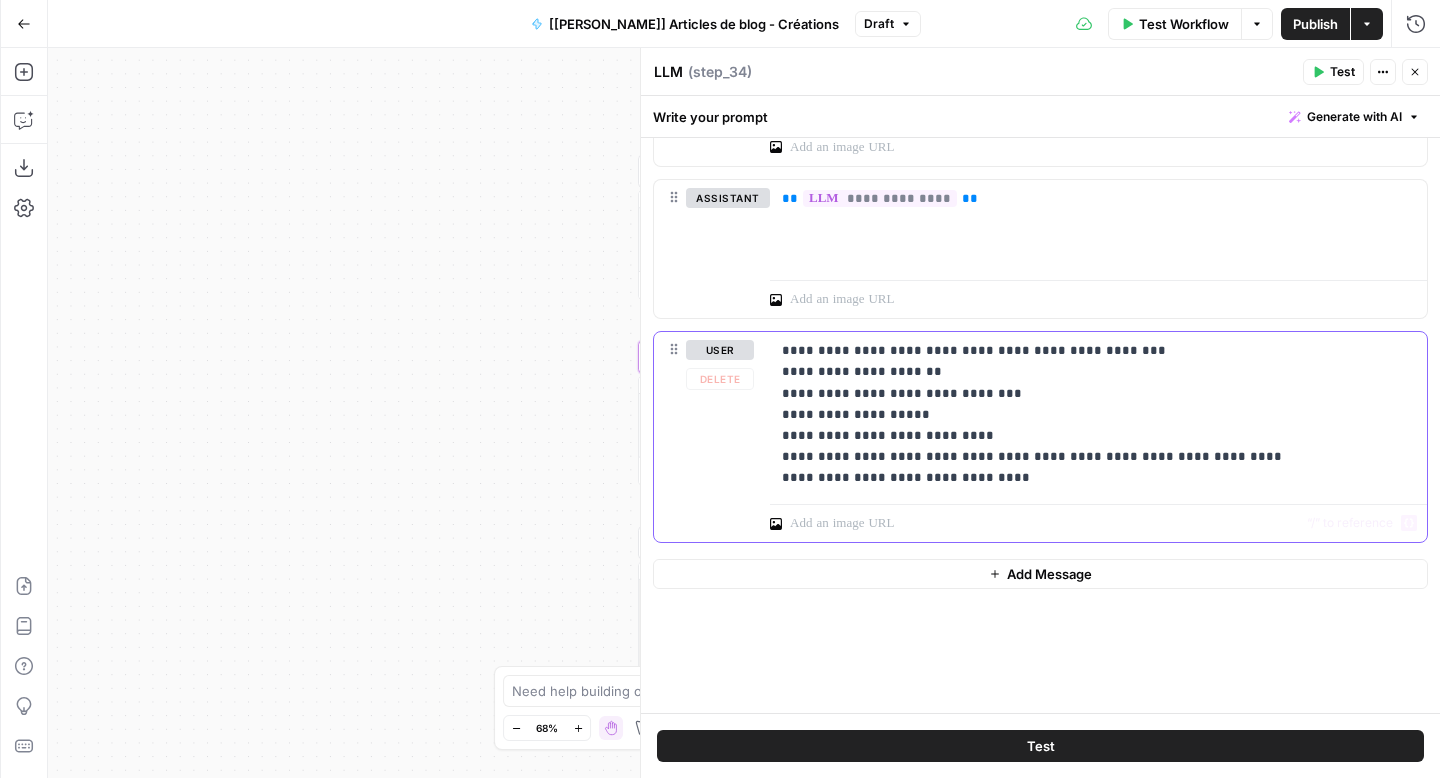 click on "**********" at bounding box center [1098, 414] 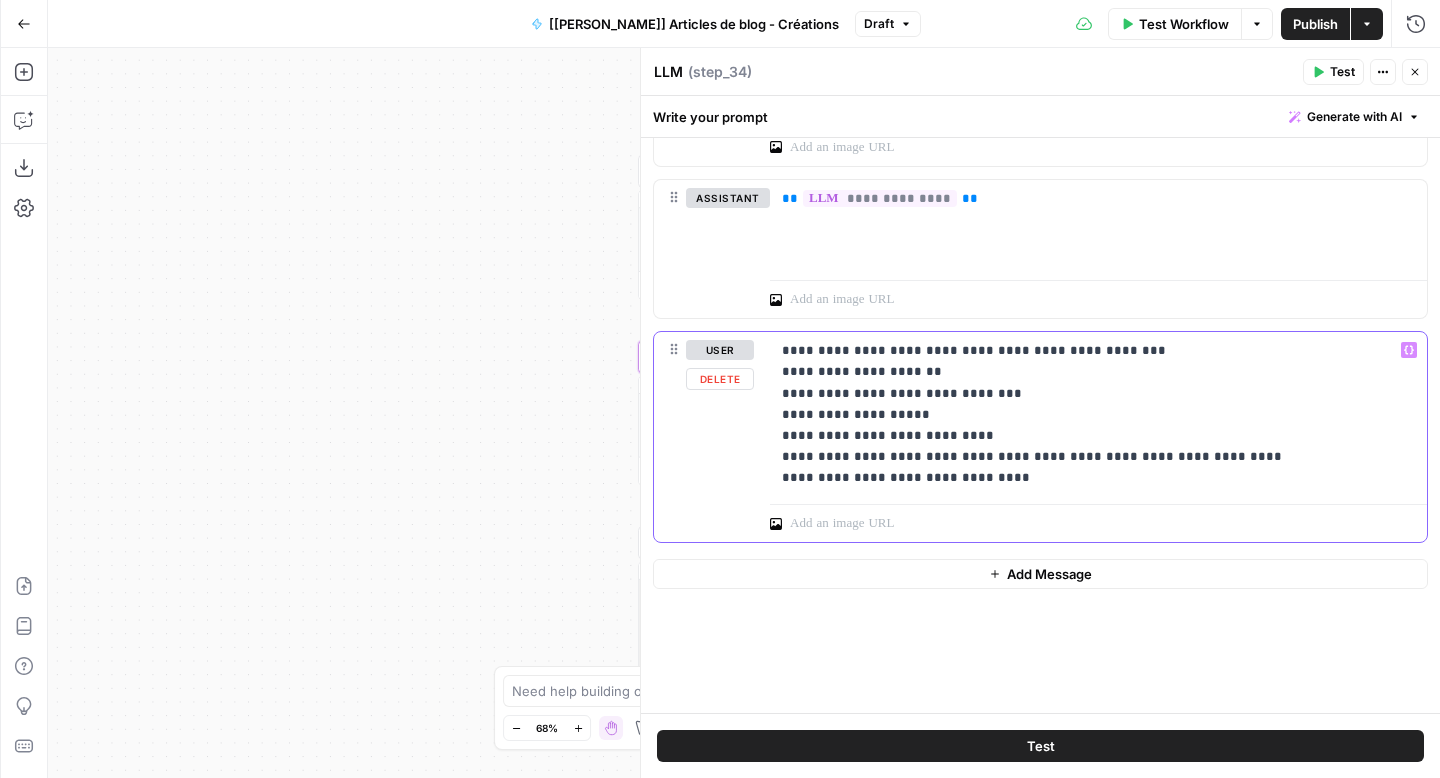 type 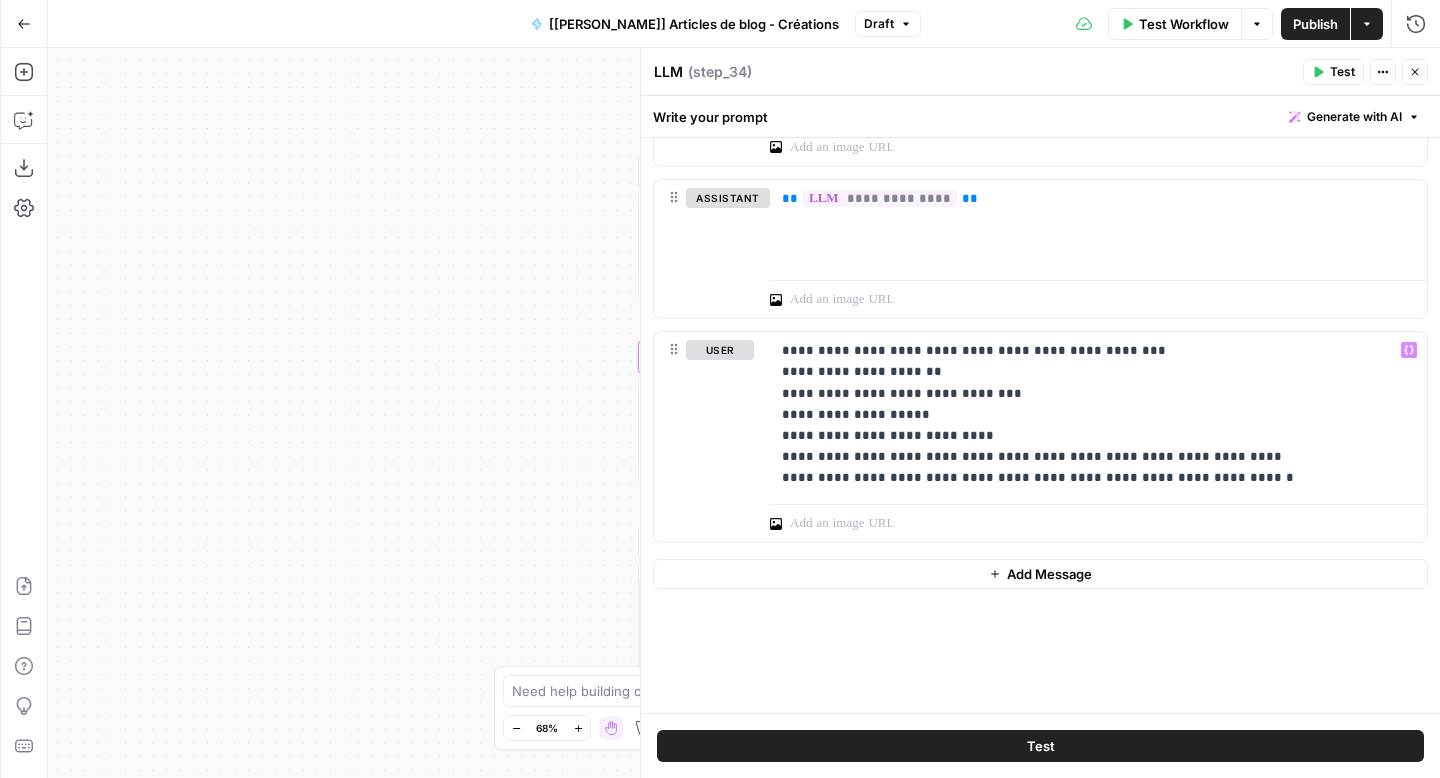 drag, startPoint x: 1427, startPoint y: 66, endPoint x: 1406, endPoint y: 95, distance: 35.805027 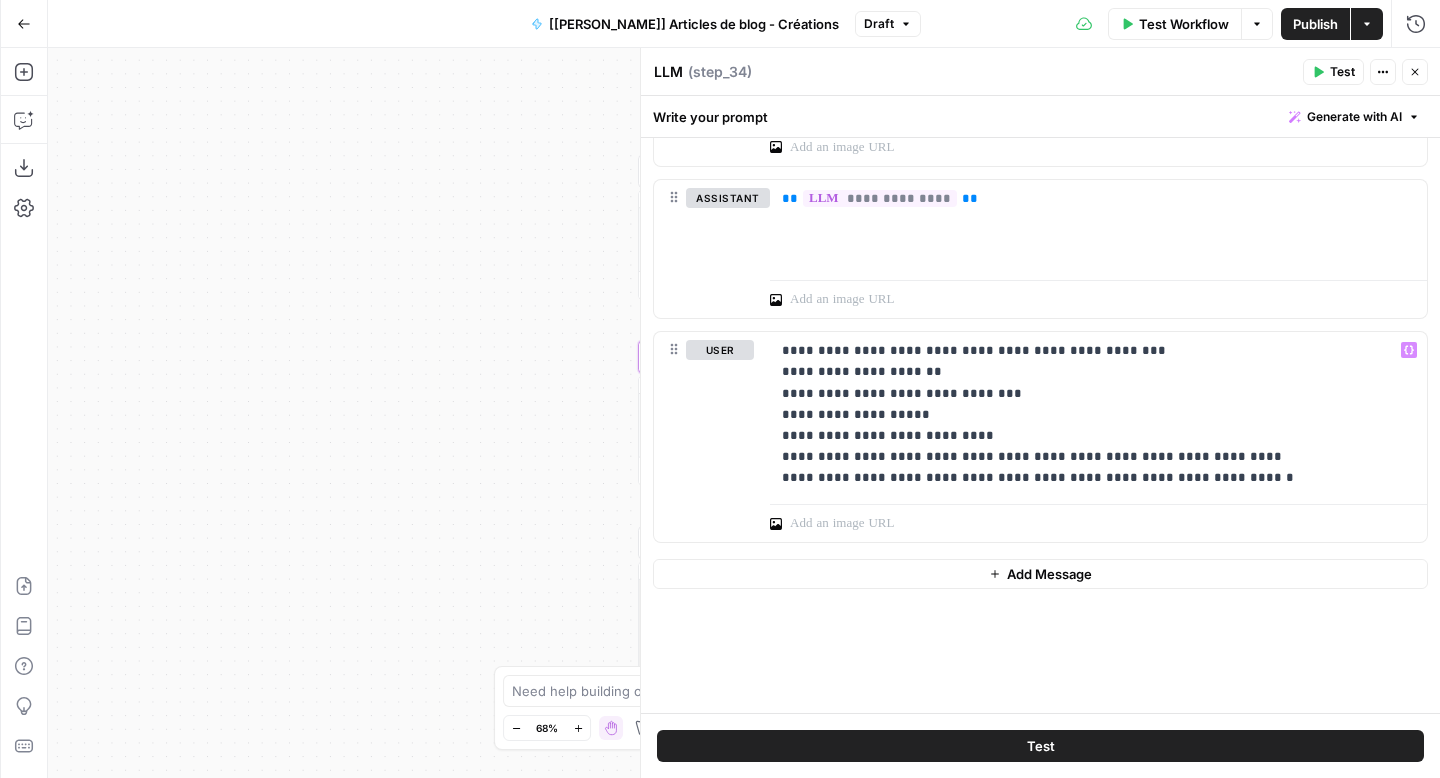 click on "Close" at bounding box center (1415, 72) 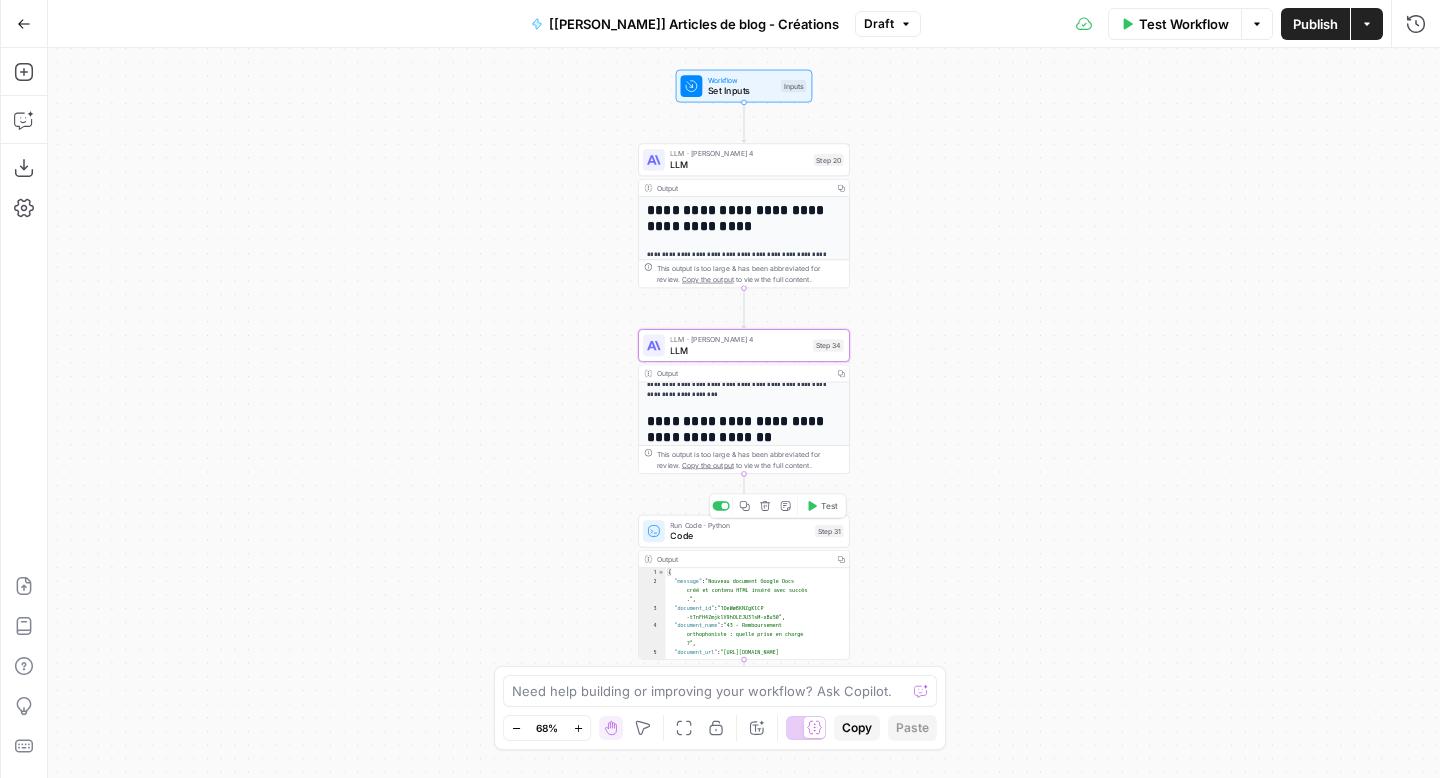 click on "Run Code · Python Code Step 31 Copy step Delete step Add Note Test" at bounding box center [744, 531] 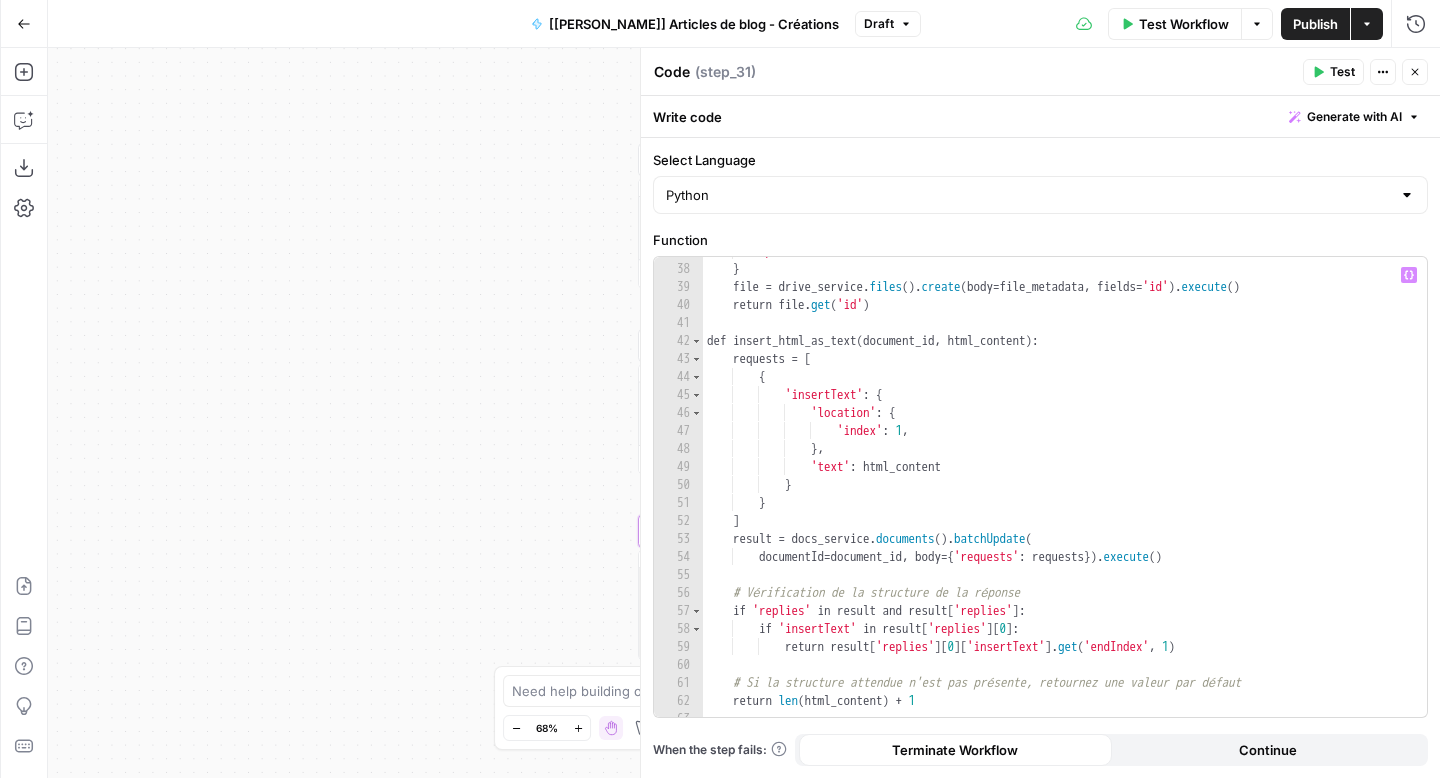 scroll, scrollTop: 998, scrollLeft: 0, axis: vertical 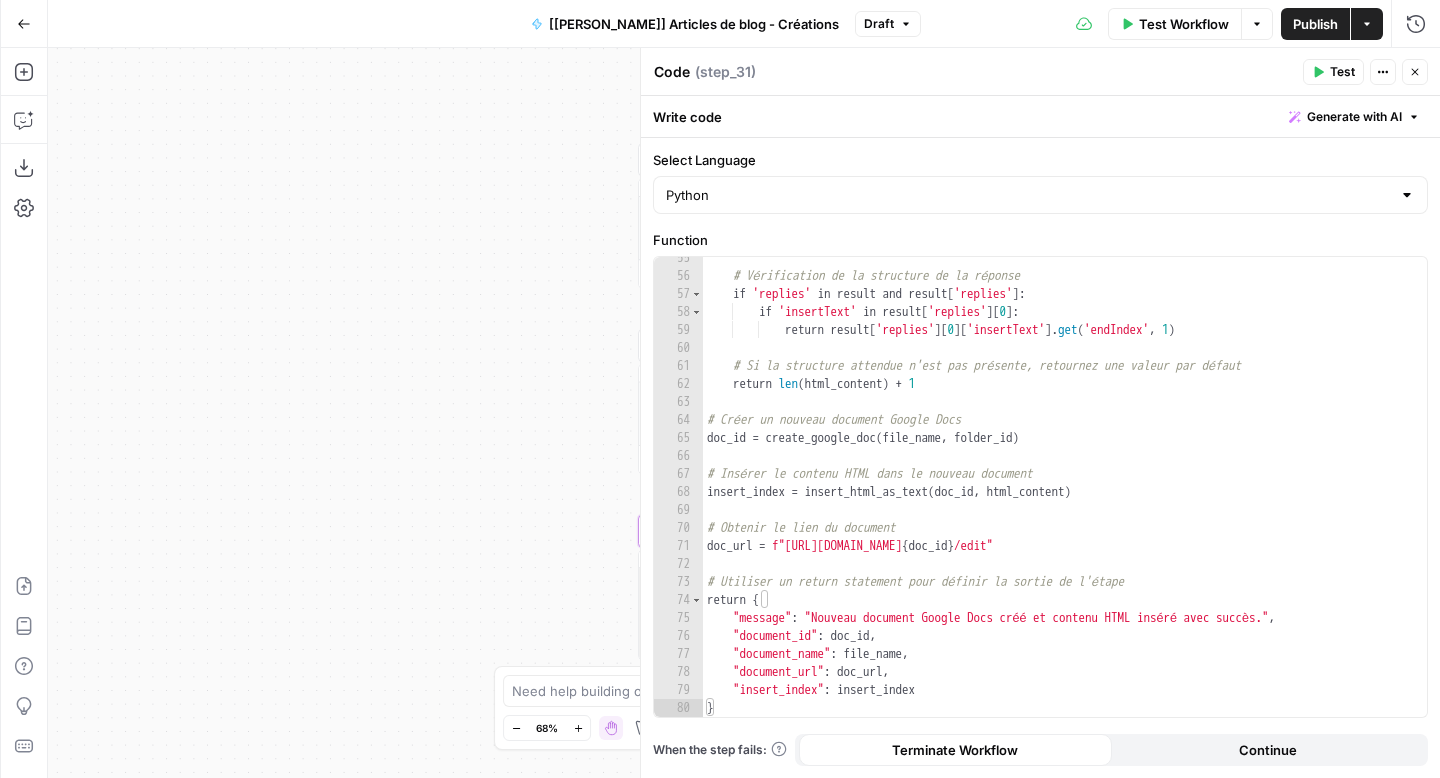 click on "Close" at bounding box center [1415, 72] 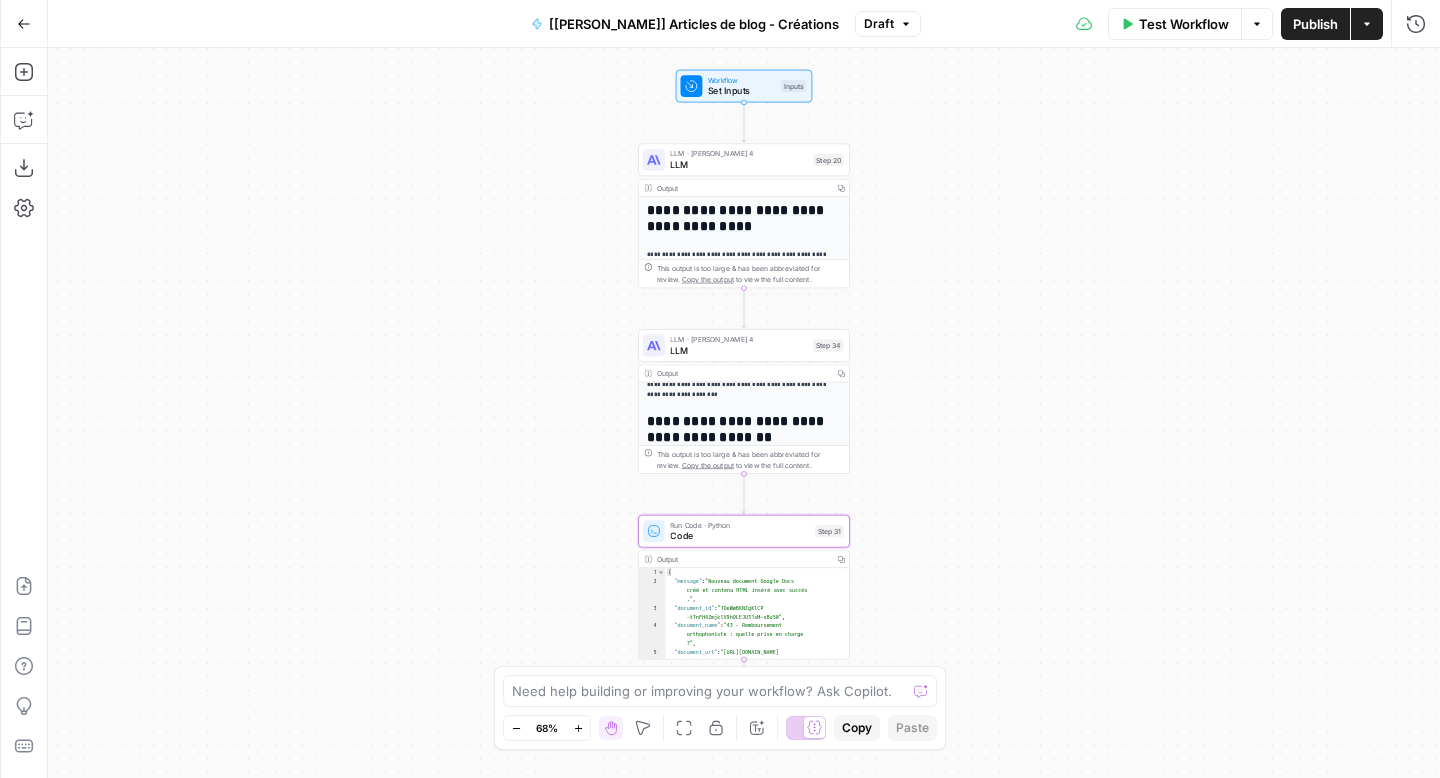 click on "Run Code · Python Code Step 31 Copy step Delete step Add Note Test" at bounding box center (744, 531) 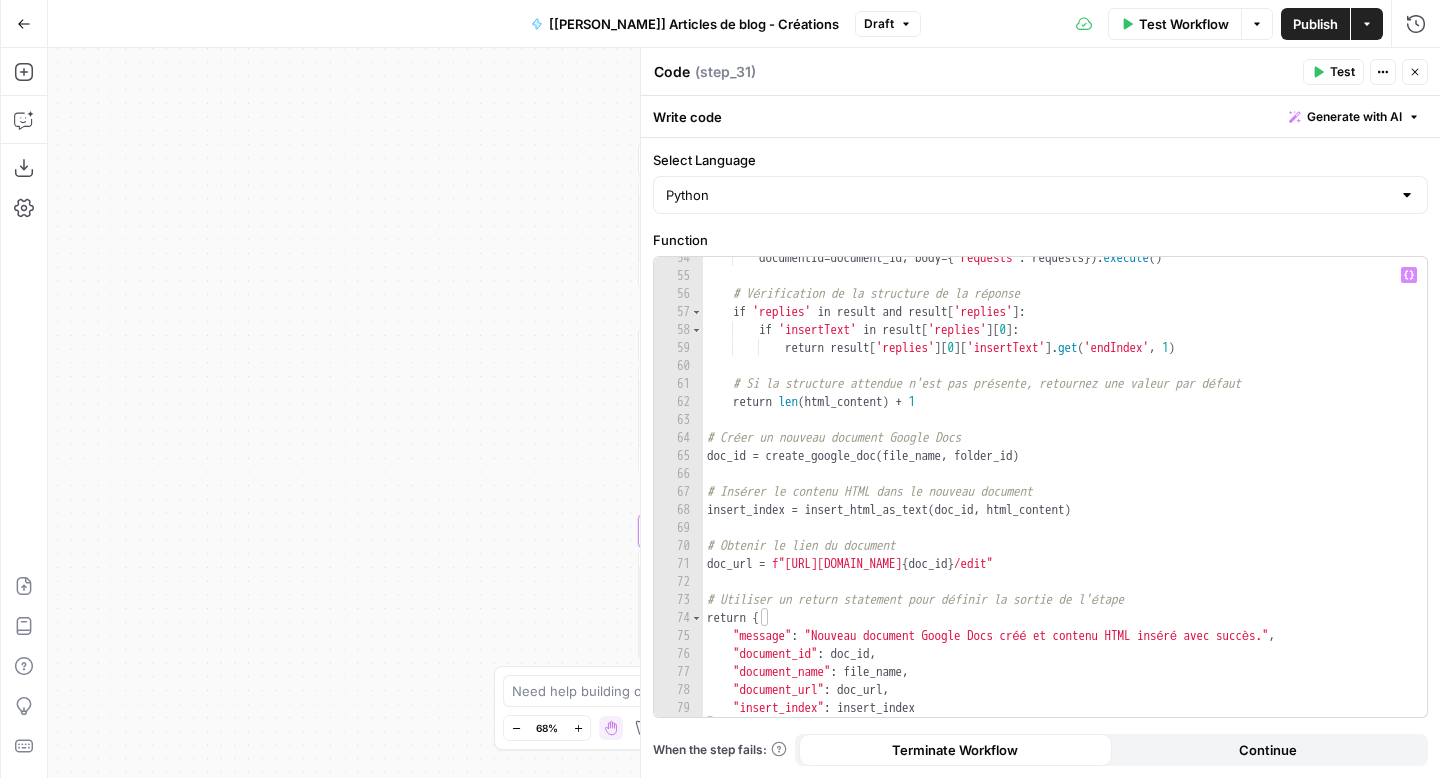 scroll, scrollTop: 998, scrollLeft: 0, axis: vertical 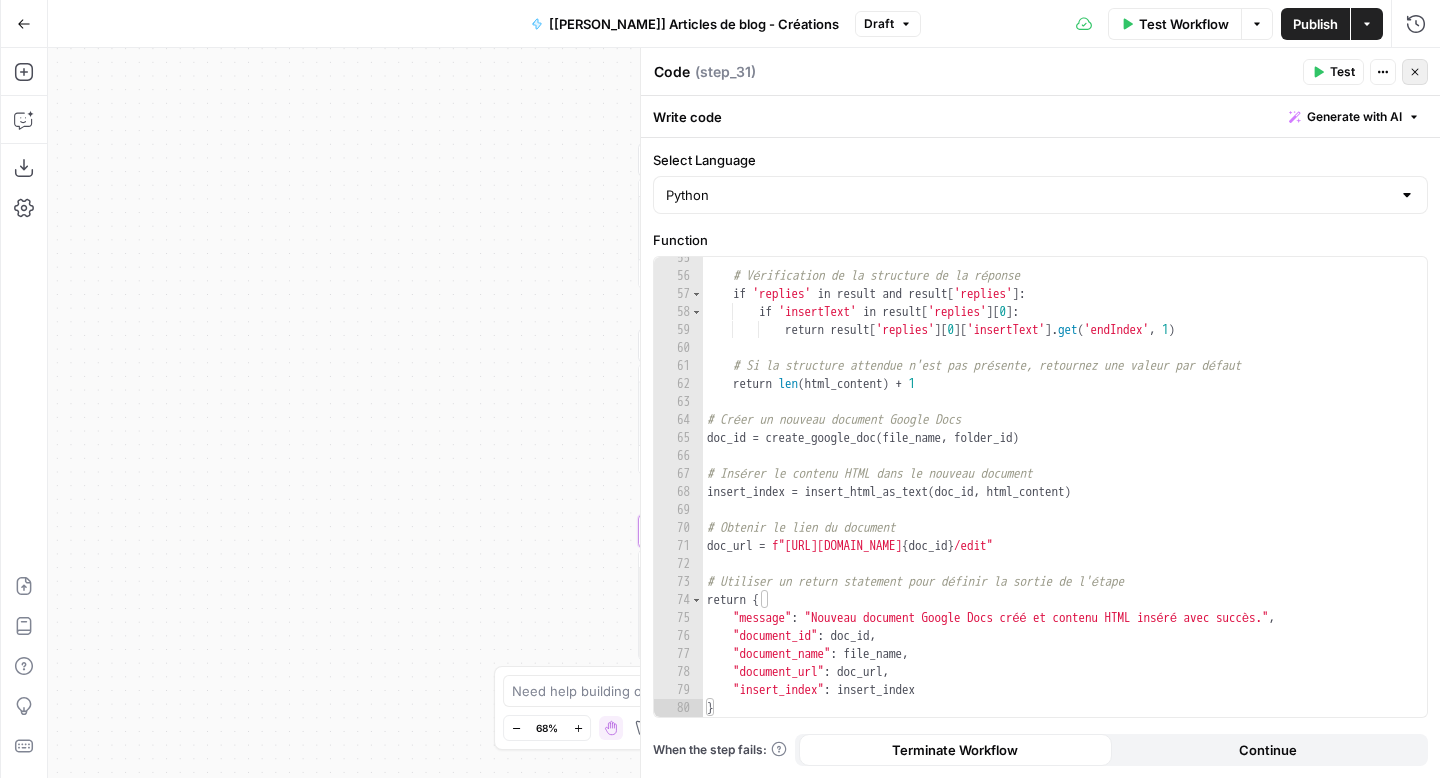 click 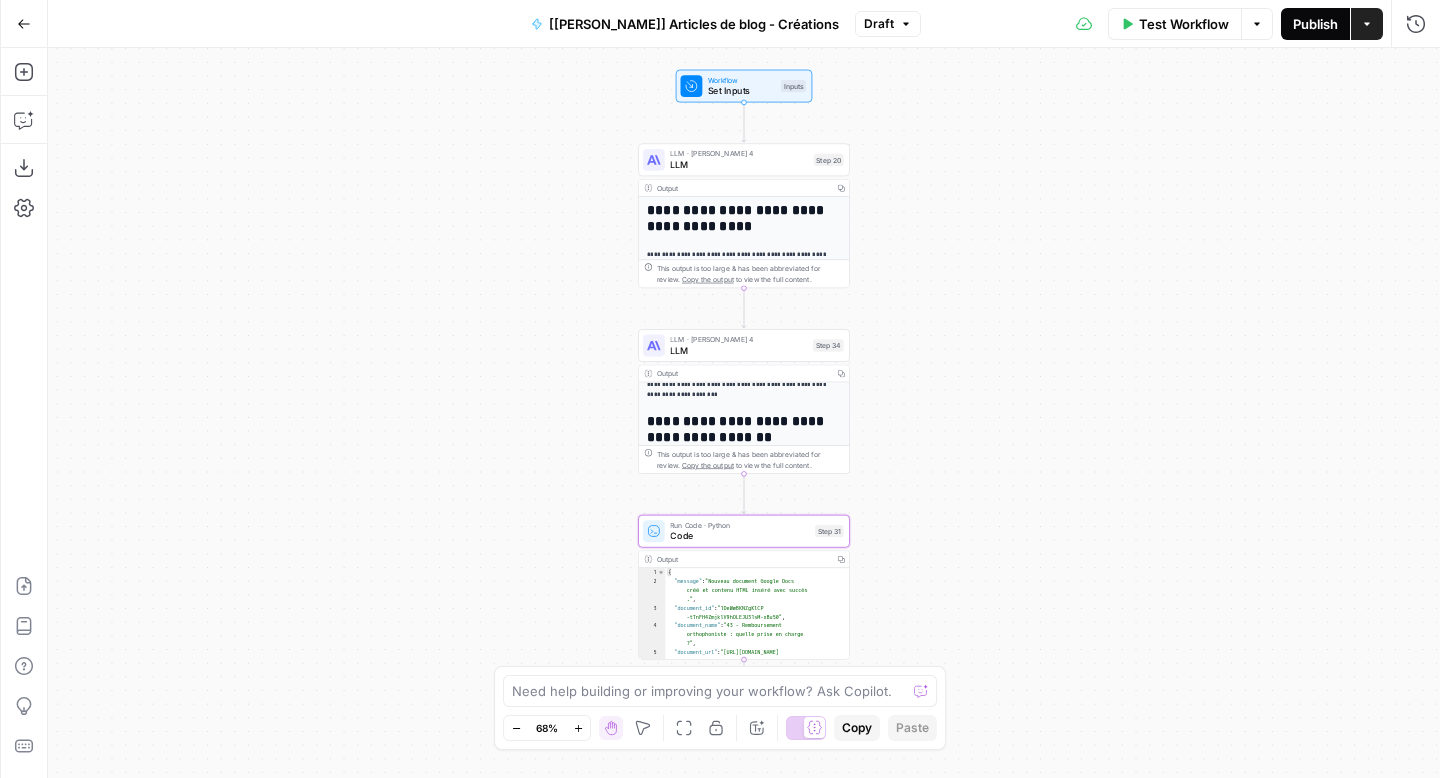 click on "Publish" at bounding box center [1315, 24] 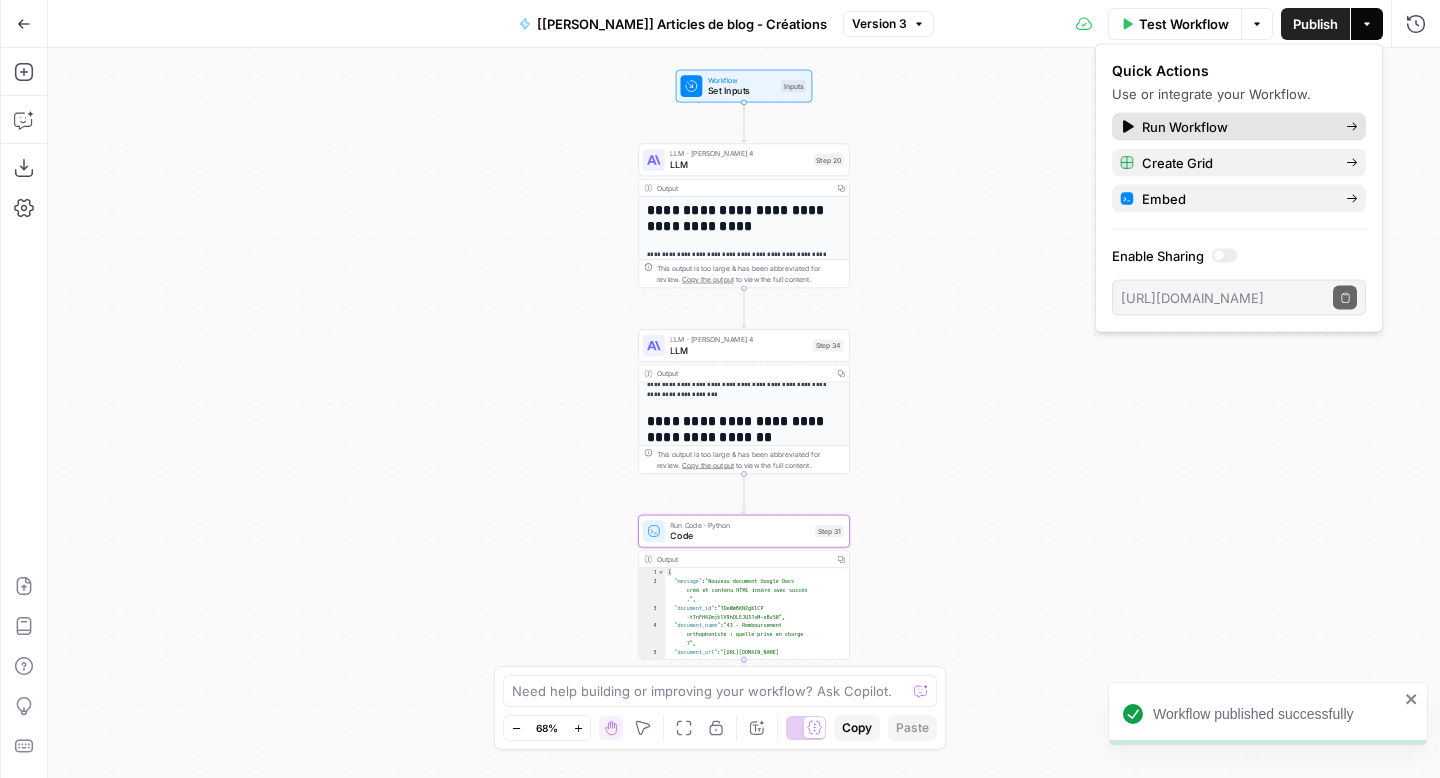 click on "Run Workflow" at bounding box center [1185, 127] 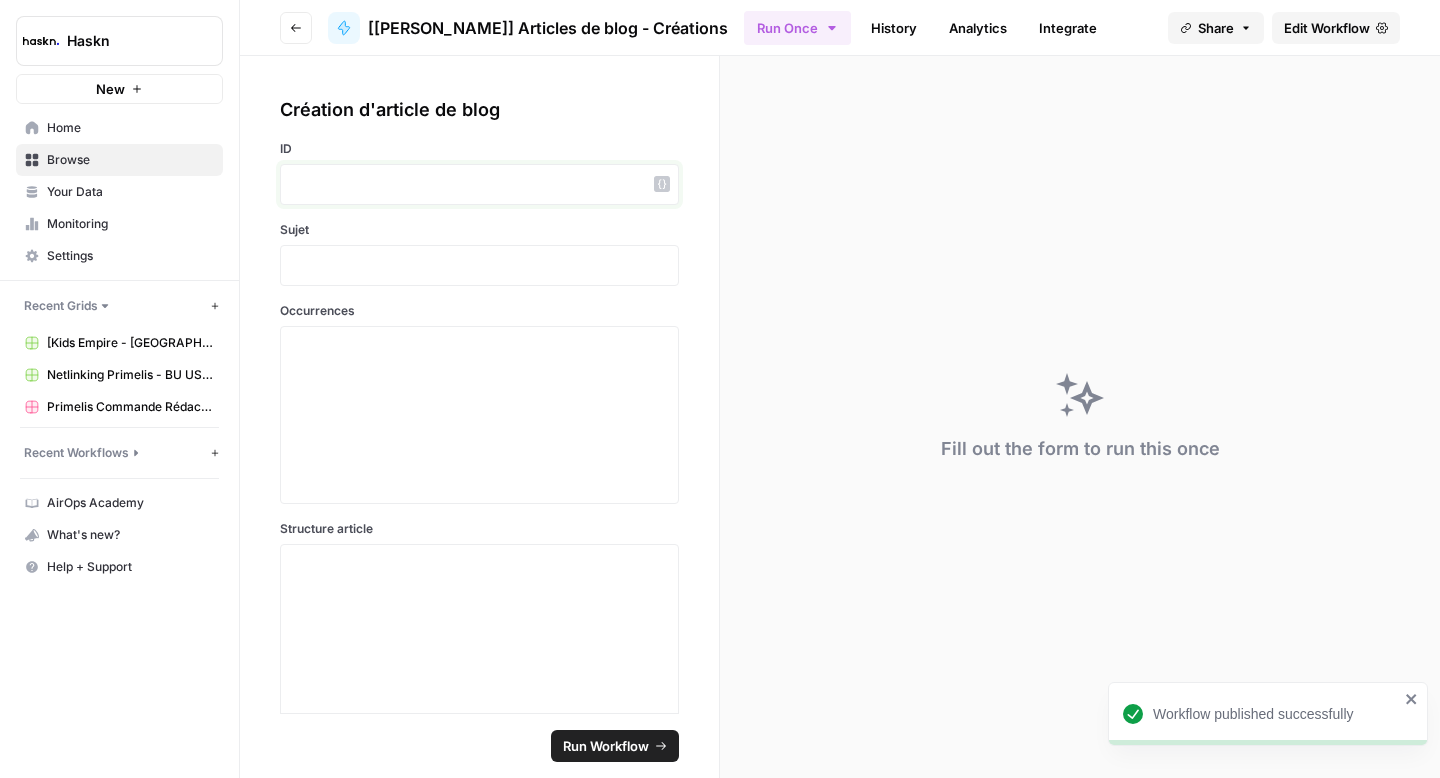 click at bounding box center (479, 184) 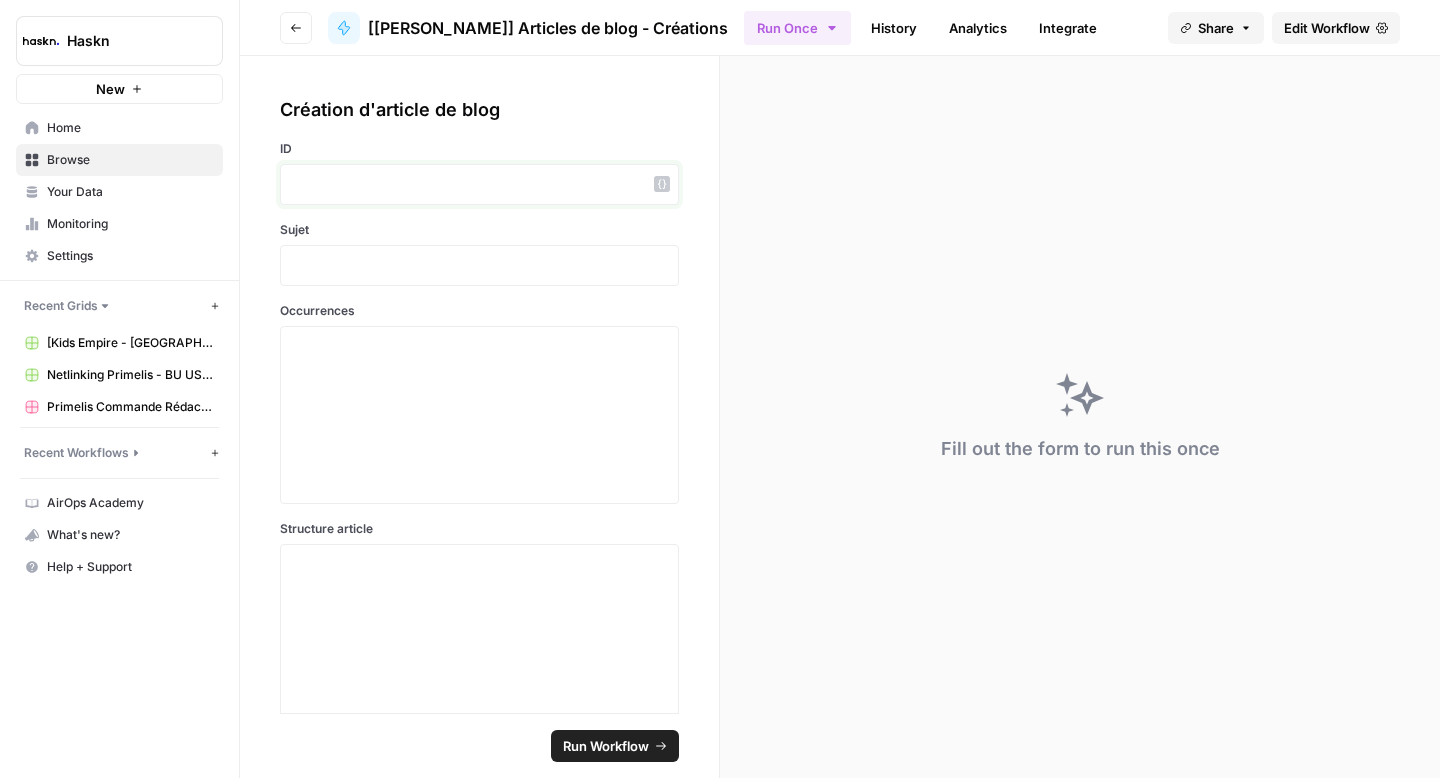 type 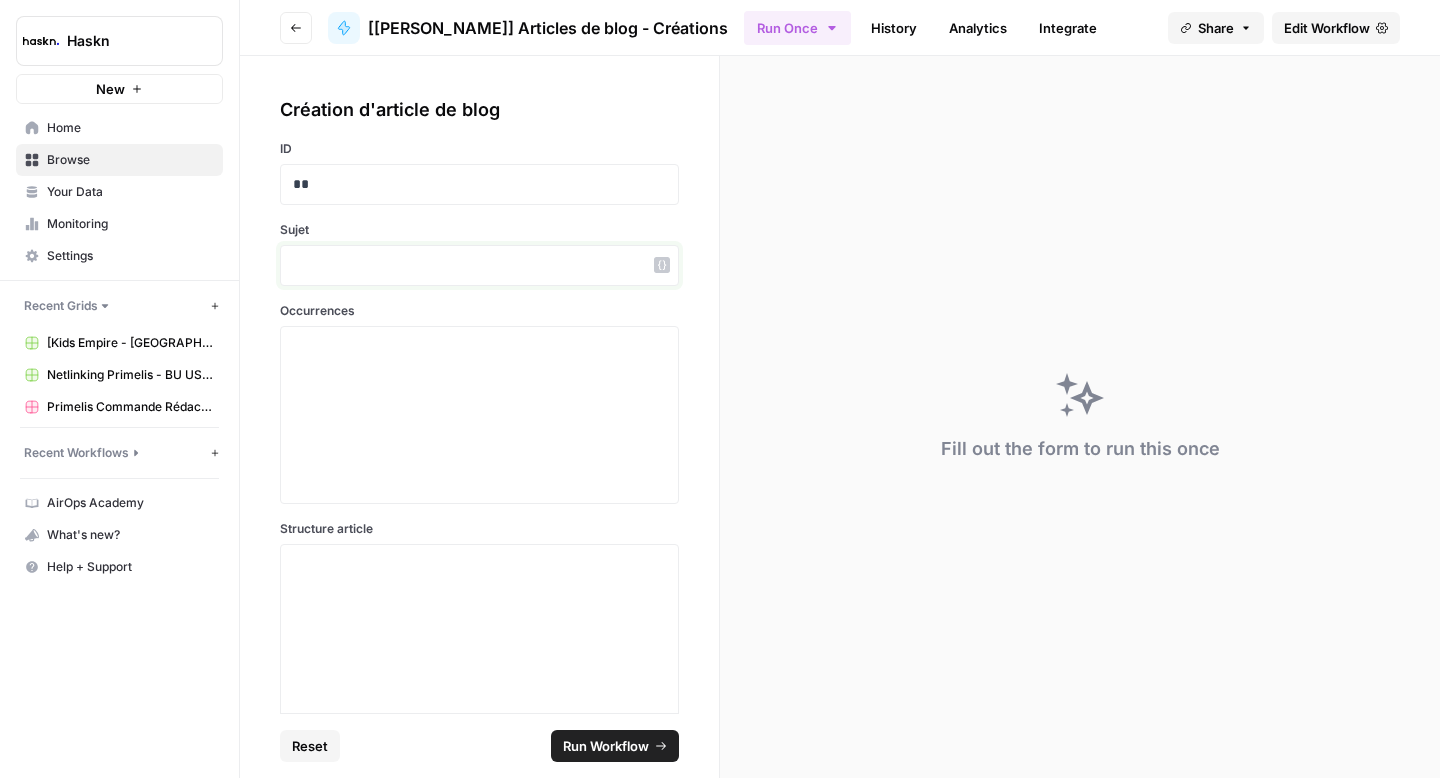 click at bounding box center [479, 265] 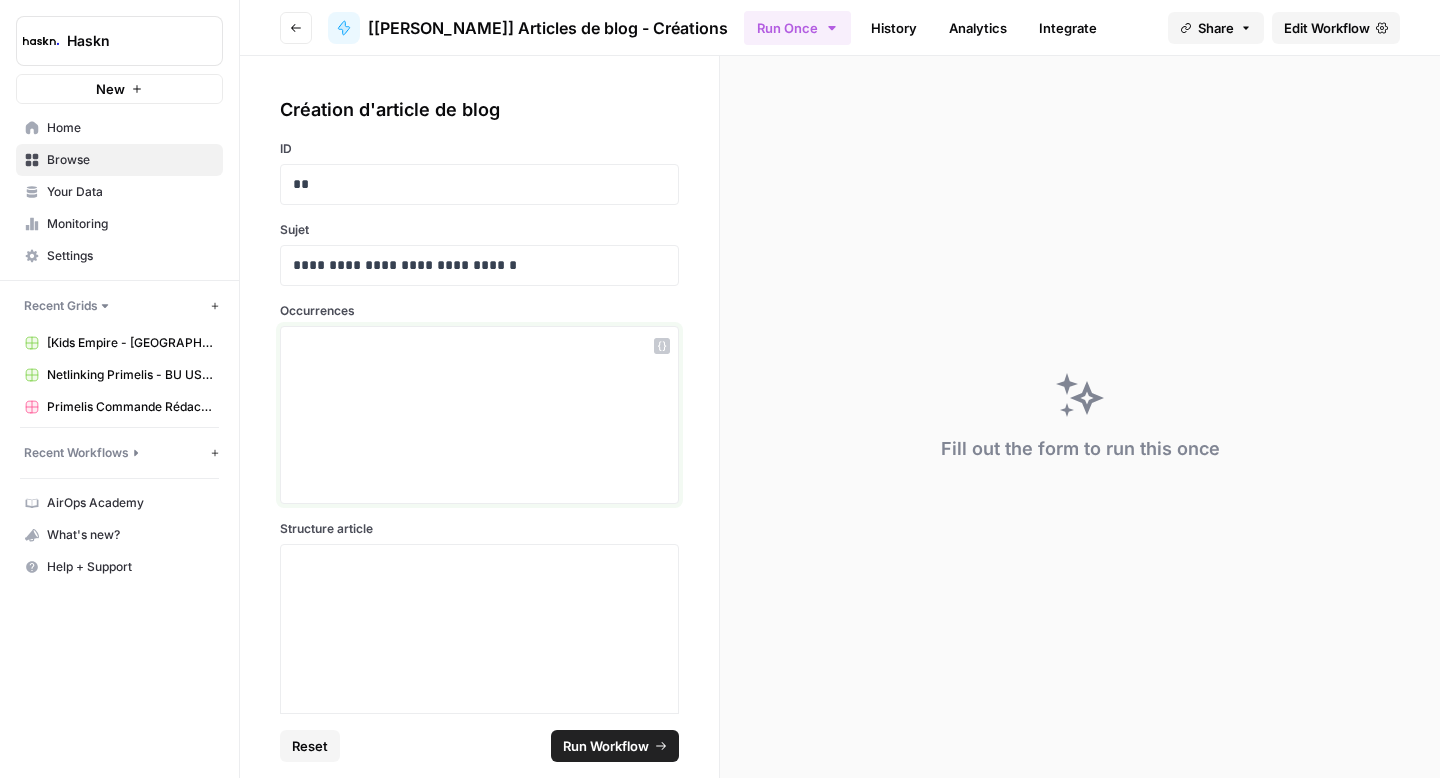click at bounding box center [479, 415] 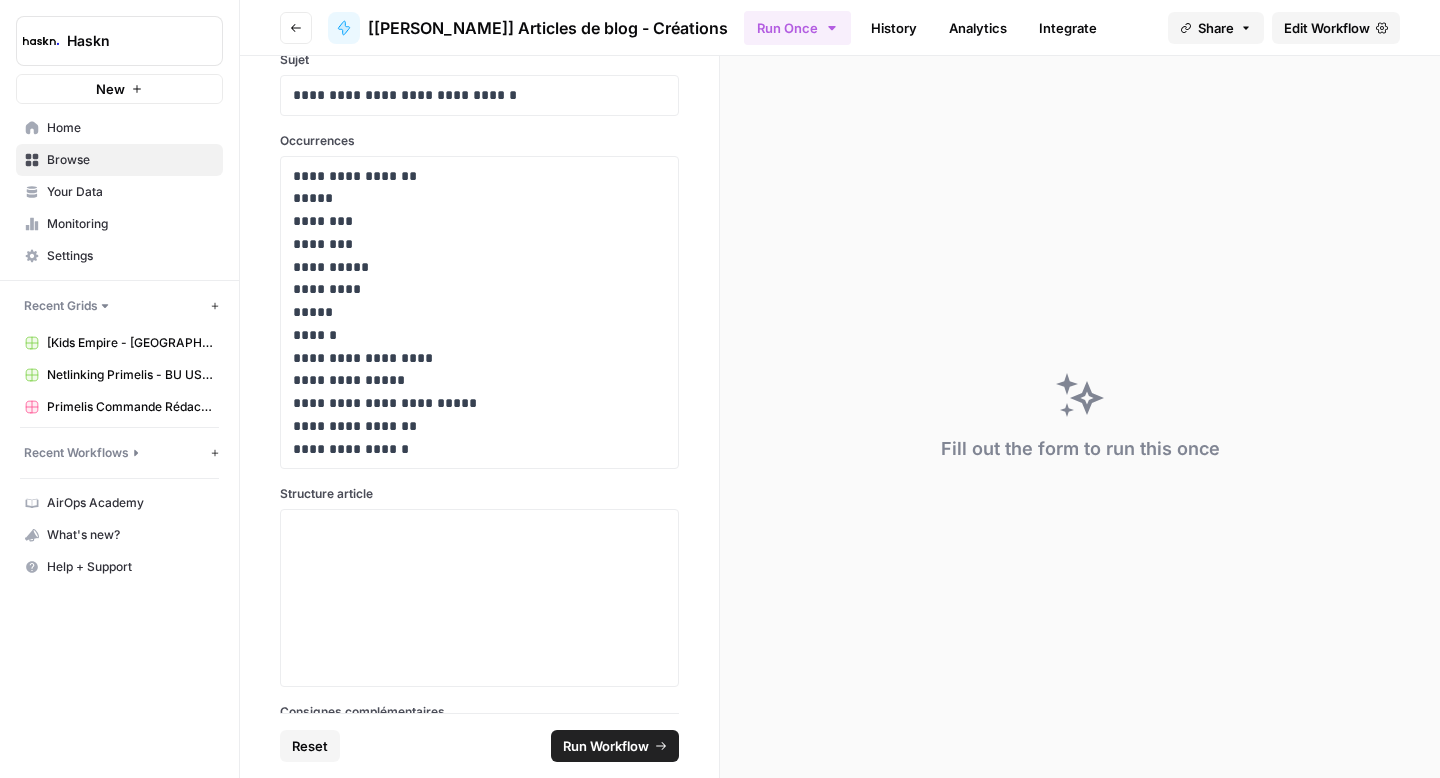 scroll, scrollTop: 190, scrollLeft: 0, axis: vertical 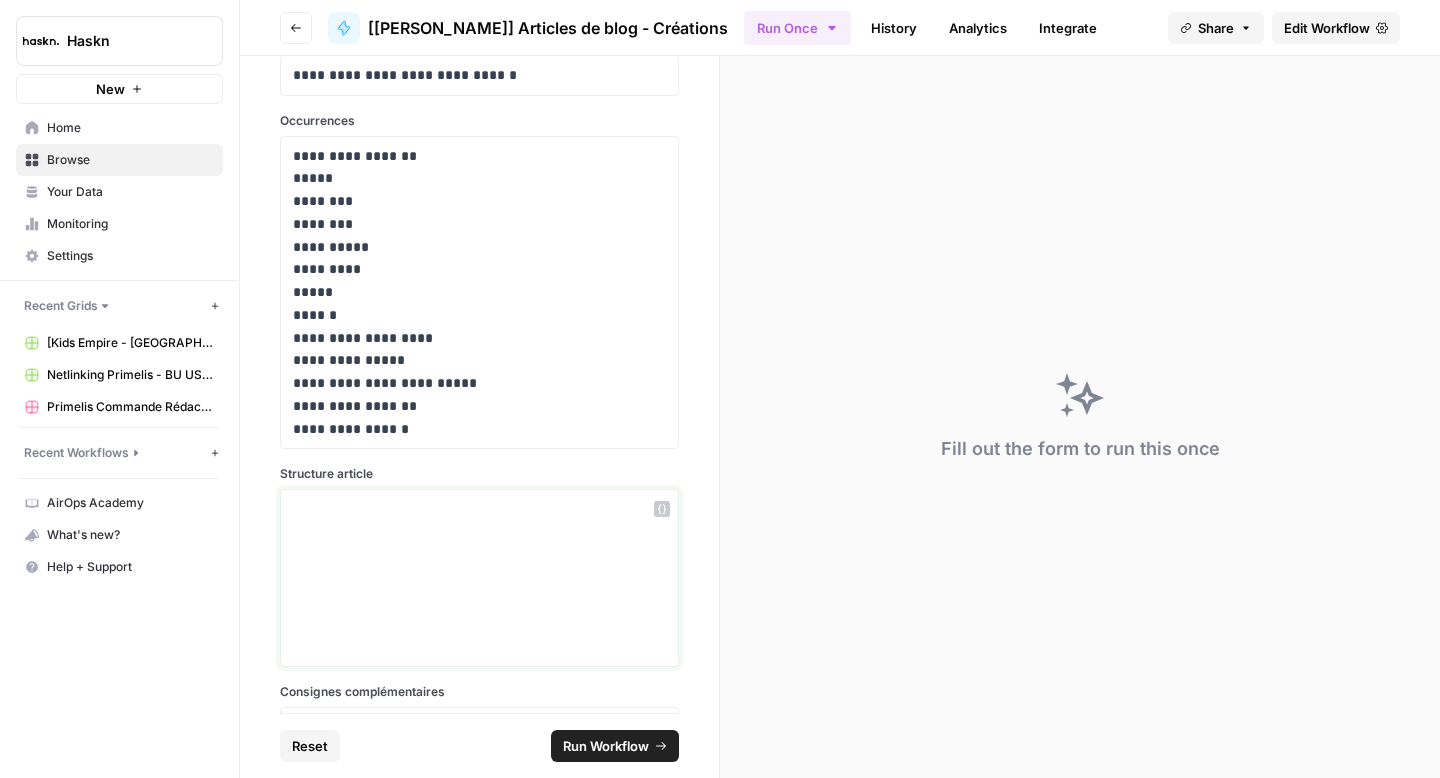 click at bounding box center (479, 578) 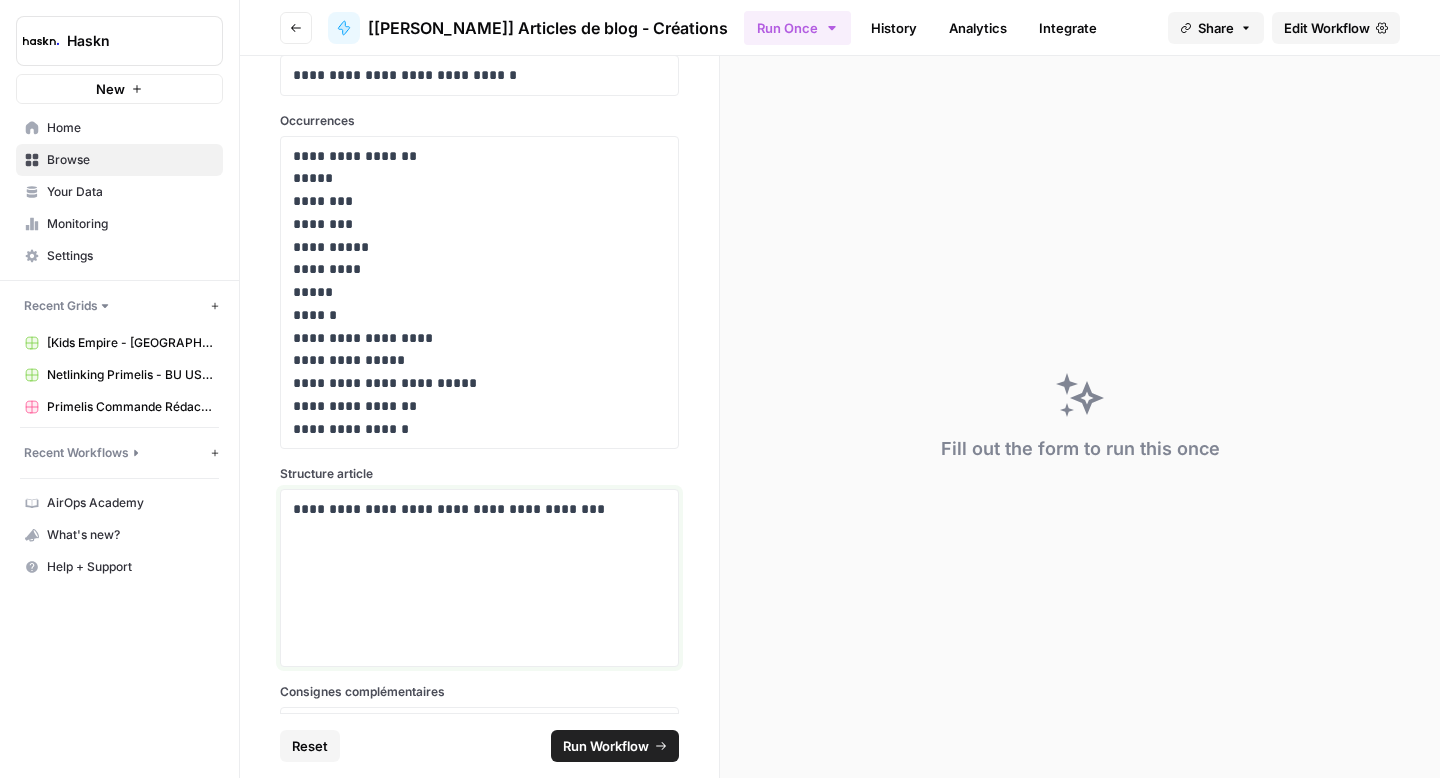 paste 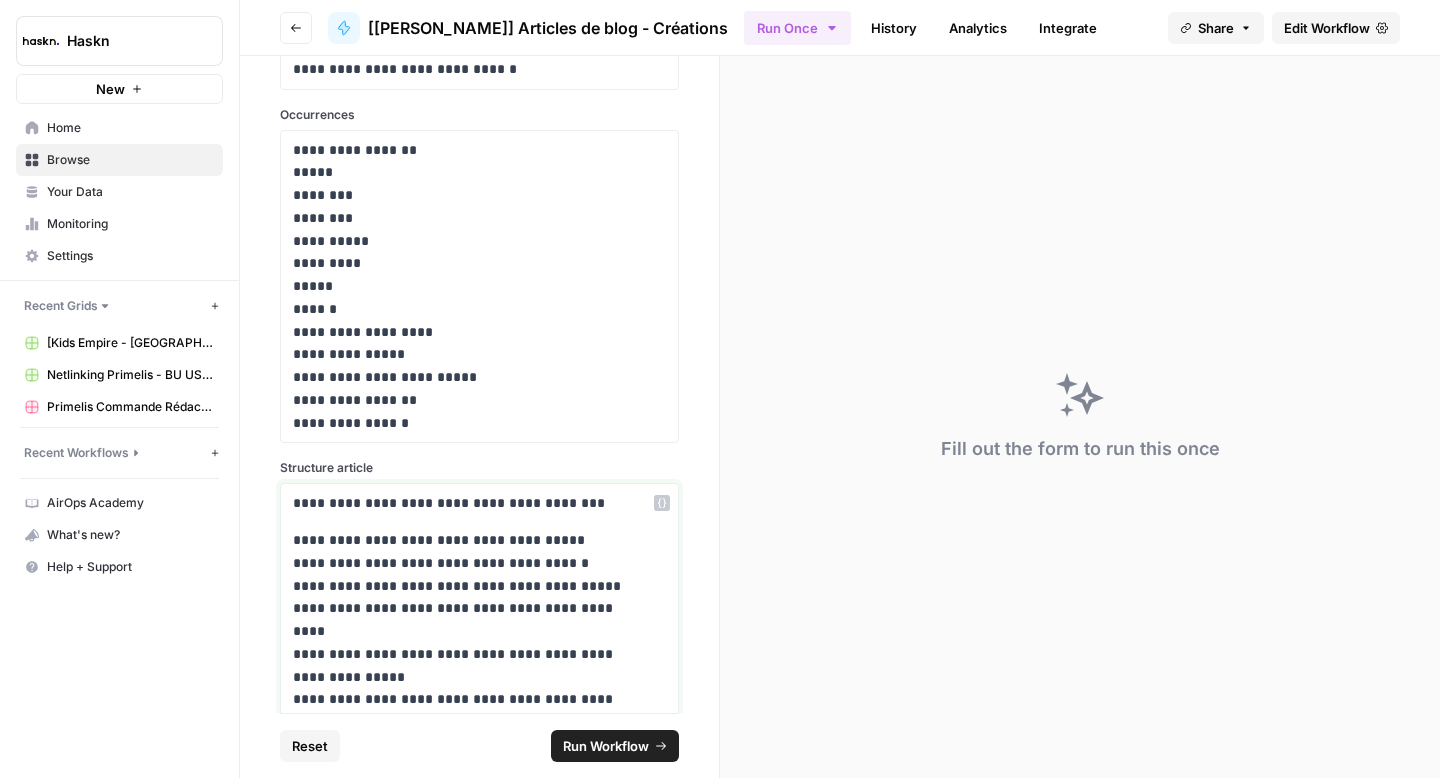 click on "**********" at bounding box center [472, 620] 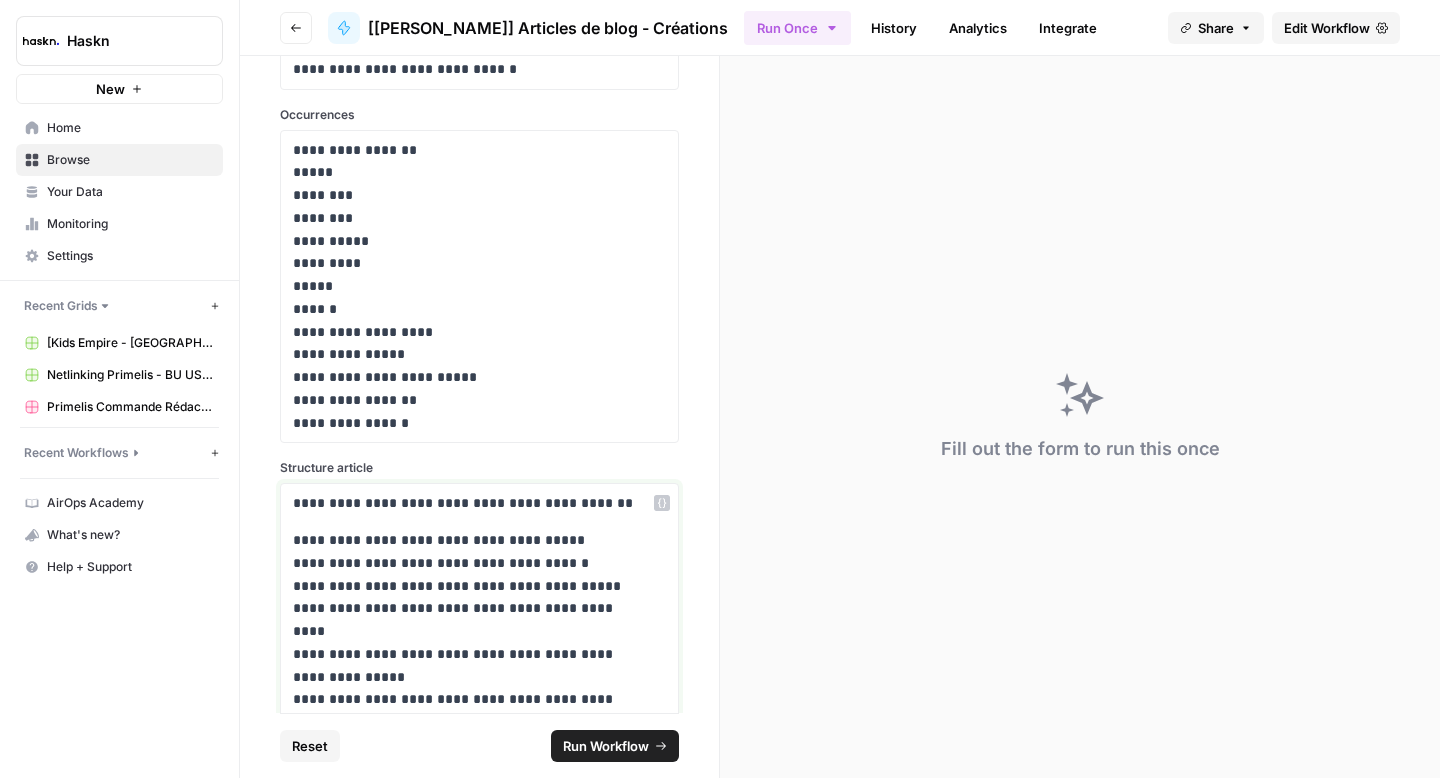 click on "**********" at bounding box center (472, 503) 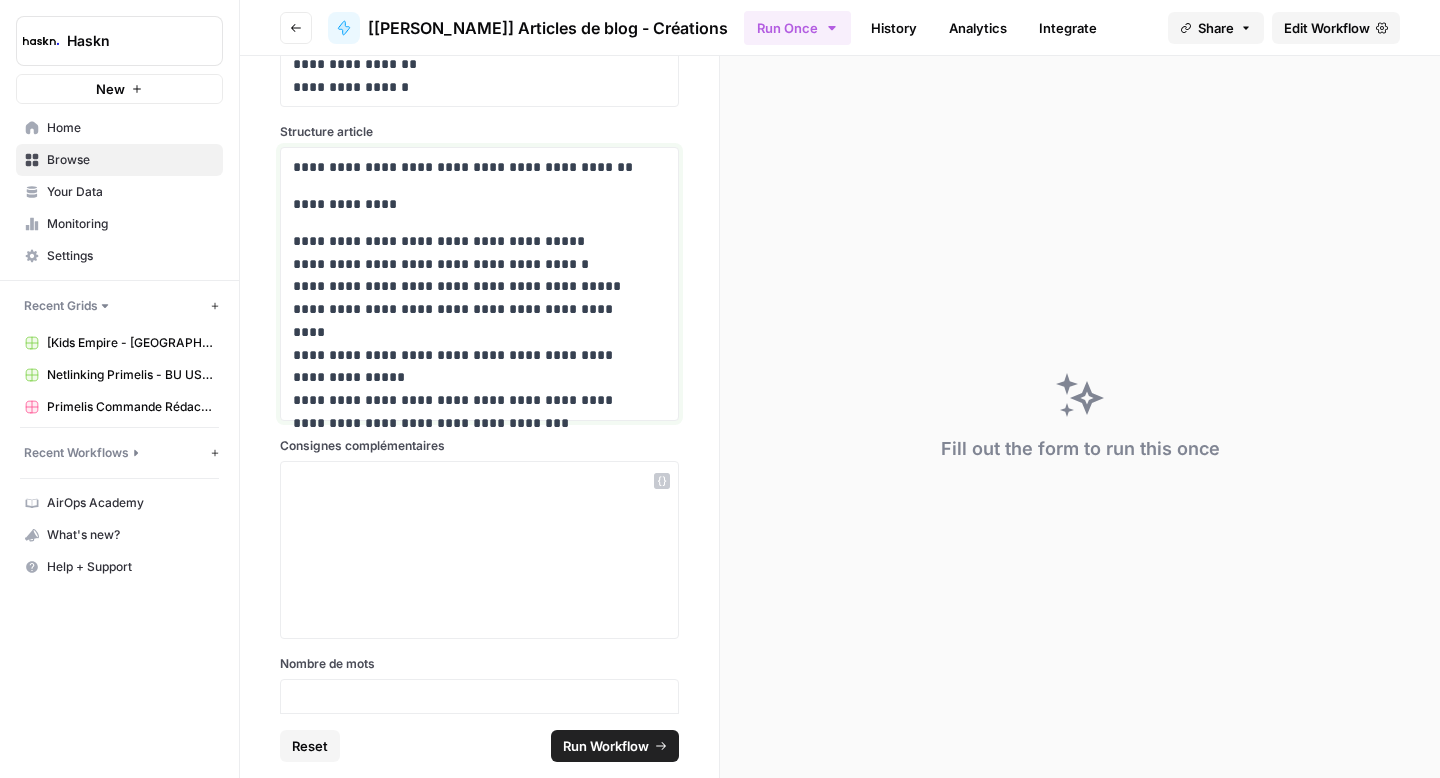 scroll, scrollTop: 551, scrollLeft: 0, axis: vertical 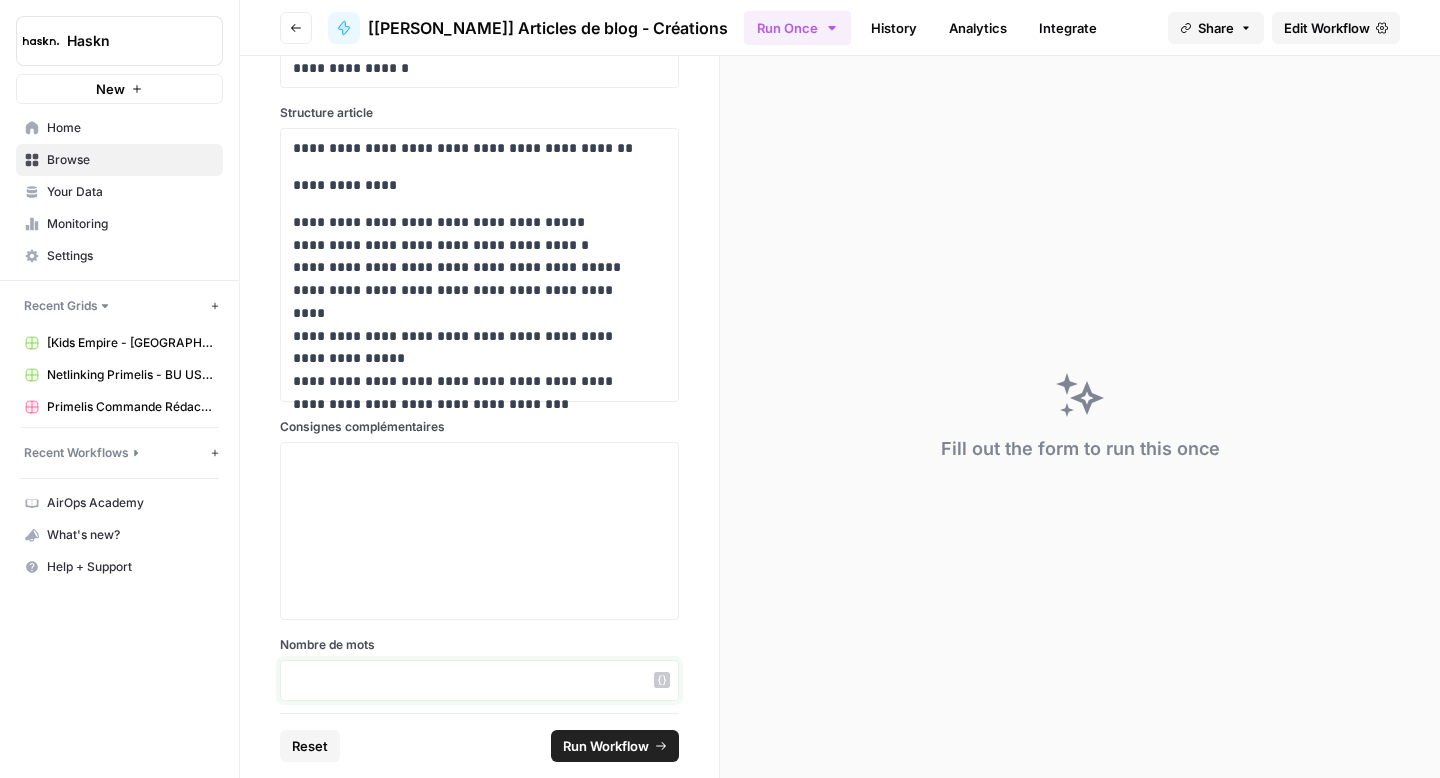 click at bounding box center (479, 680) 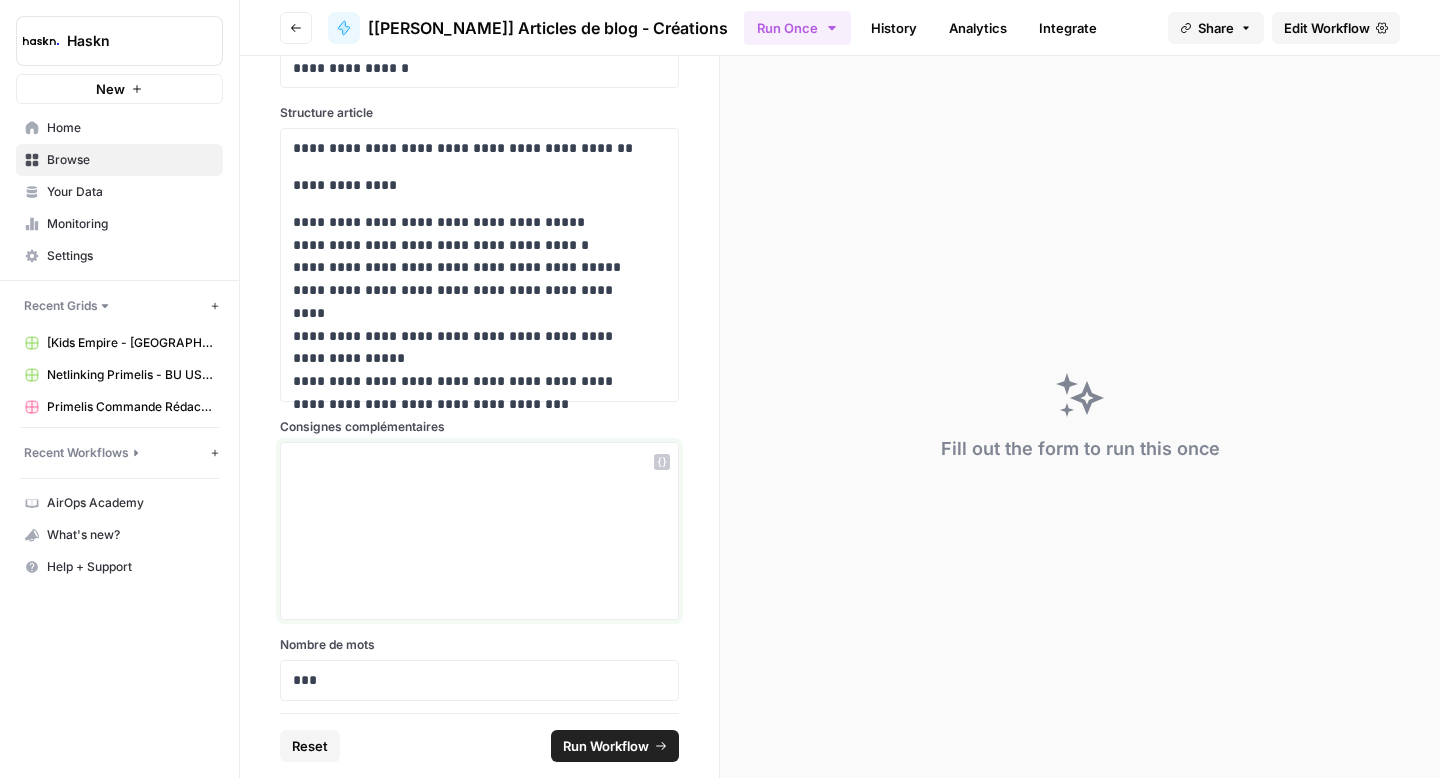 click at bounding box center [479, 531] 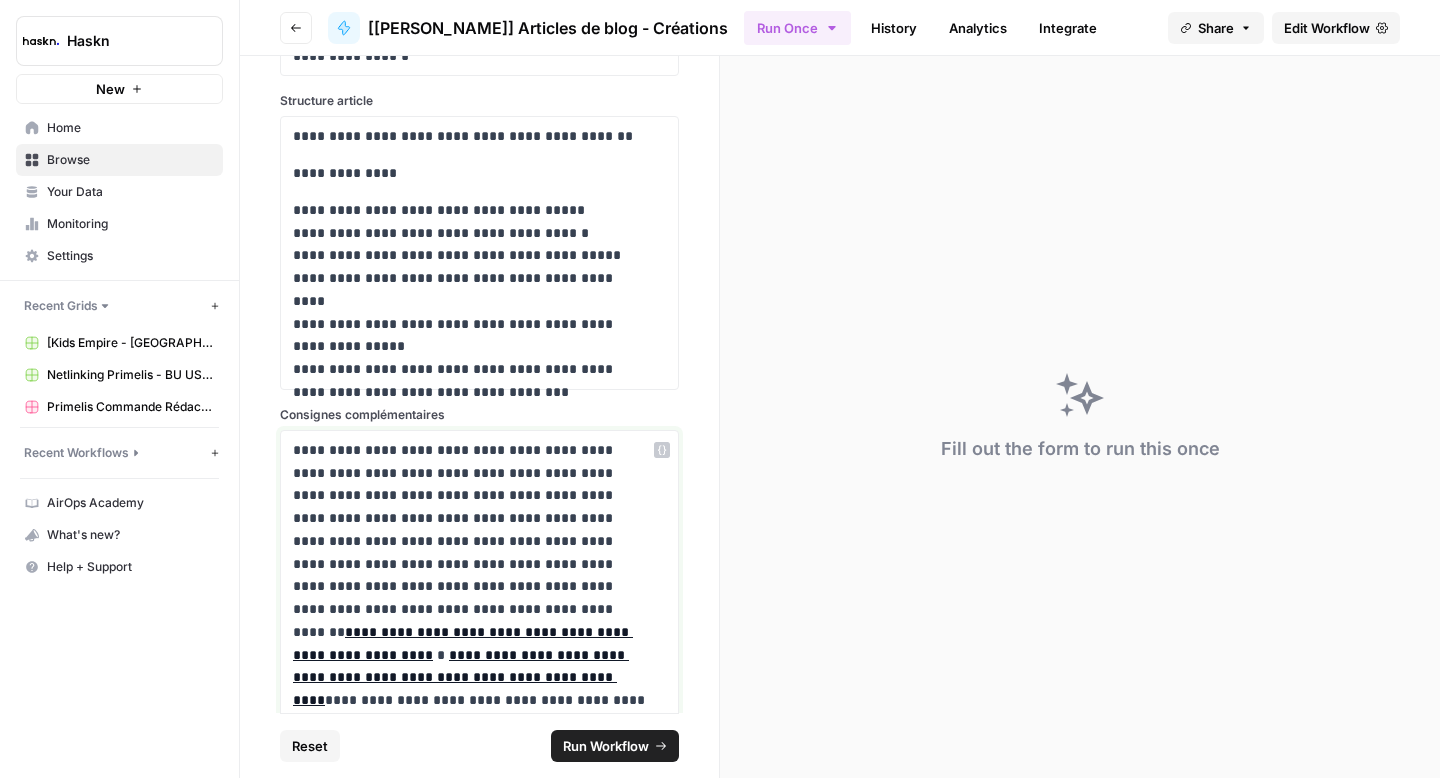 scroll, scrollTop: 675, scrollLeft: 0, axis: vertical 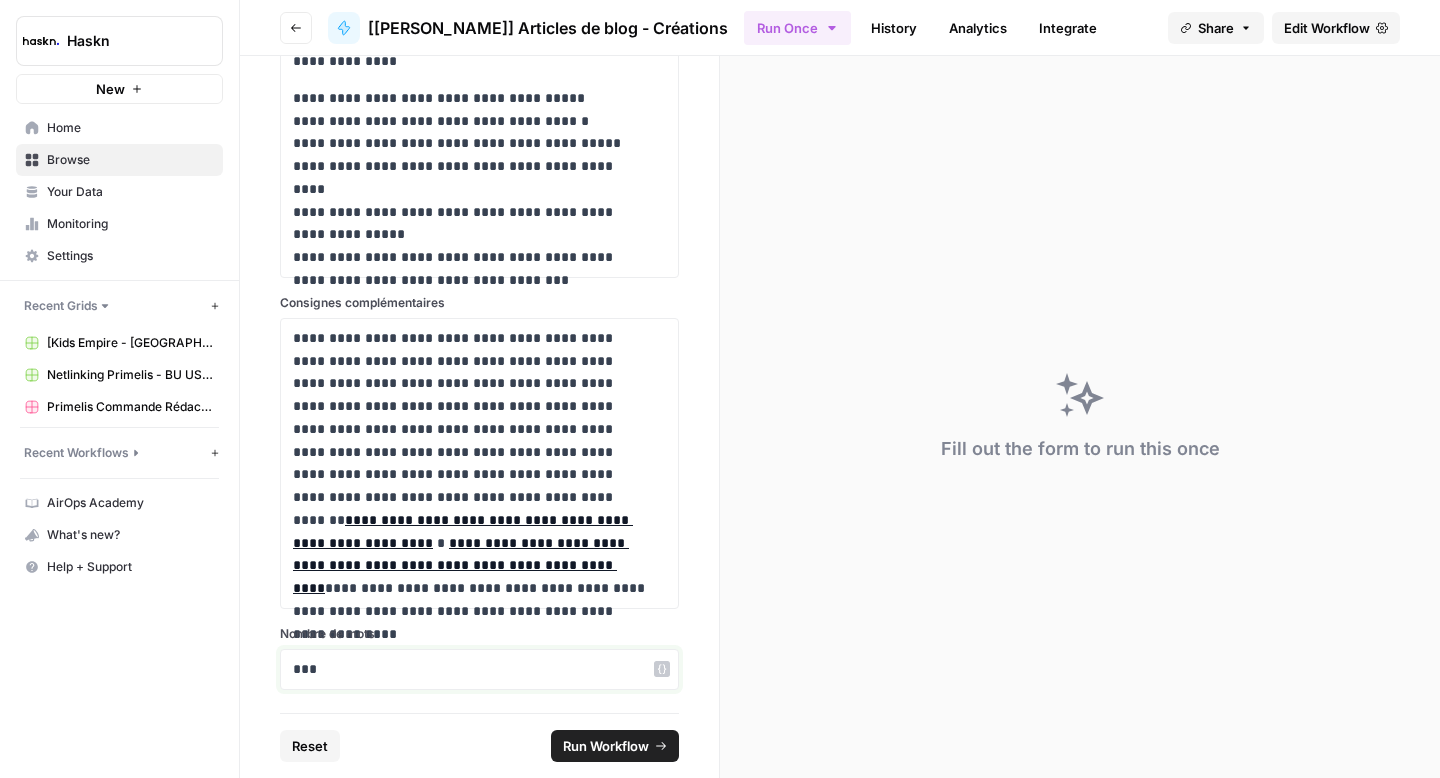 click on "***" at bounding box center (472, 669) 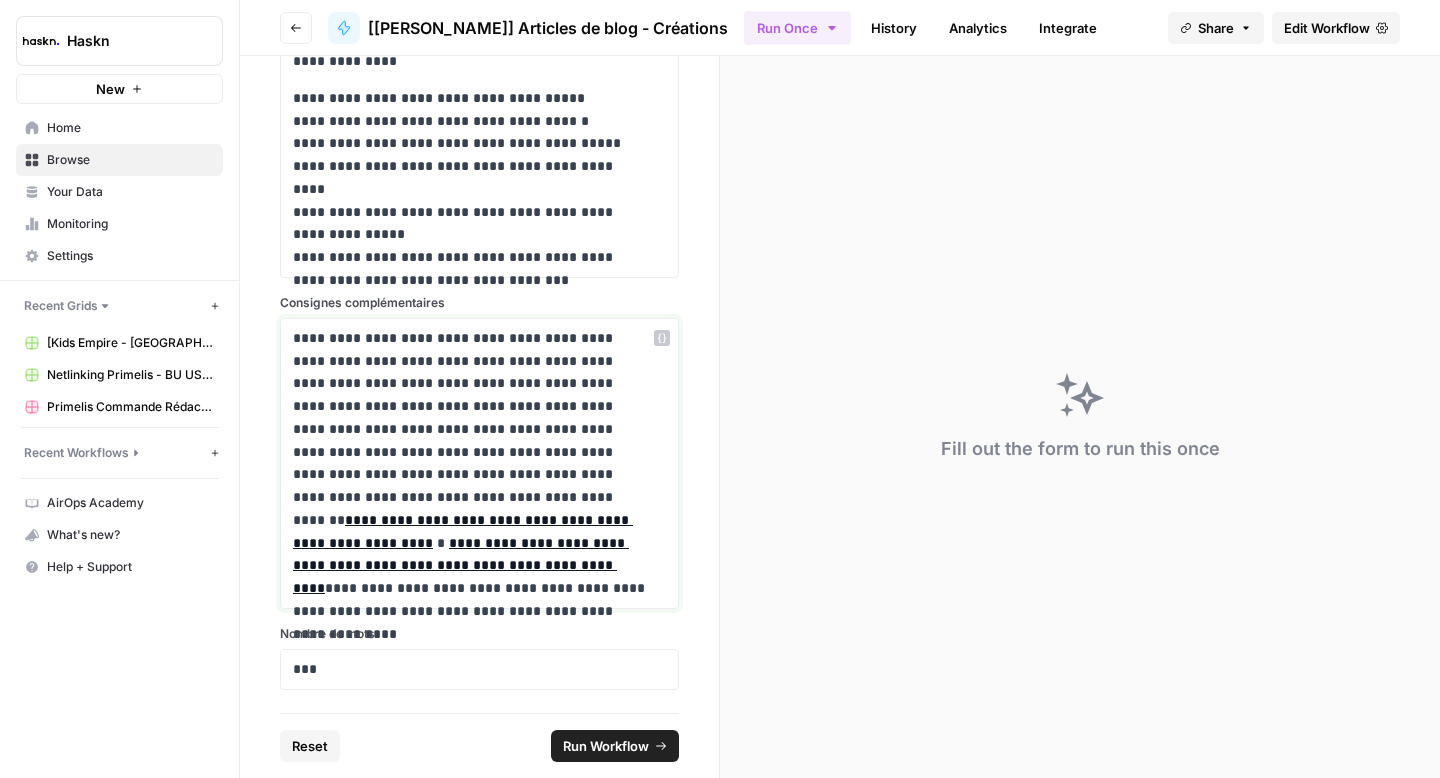 click on "**********" at bounding box center (472, 463) 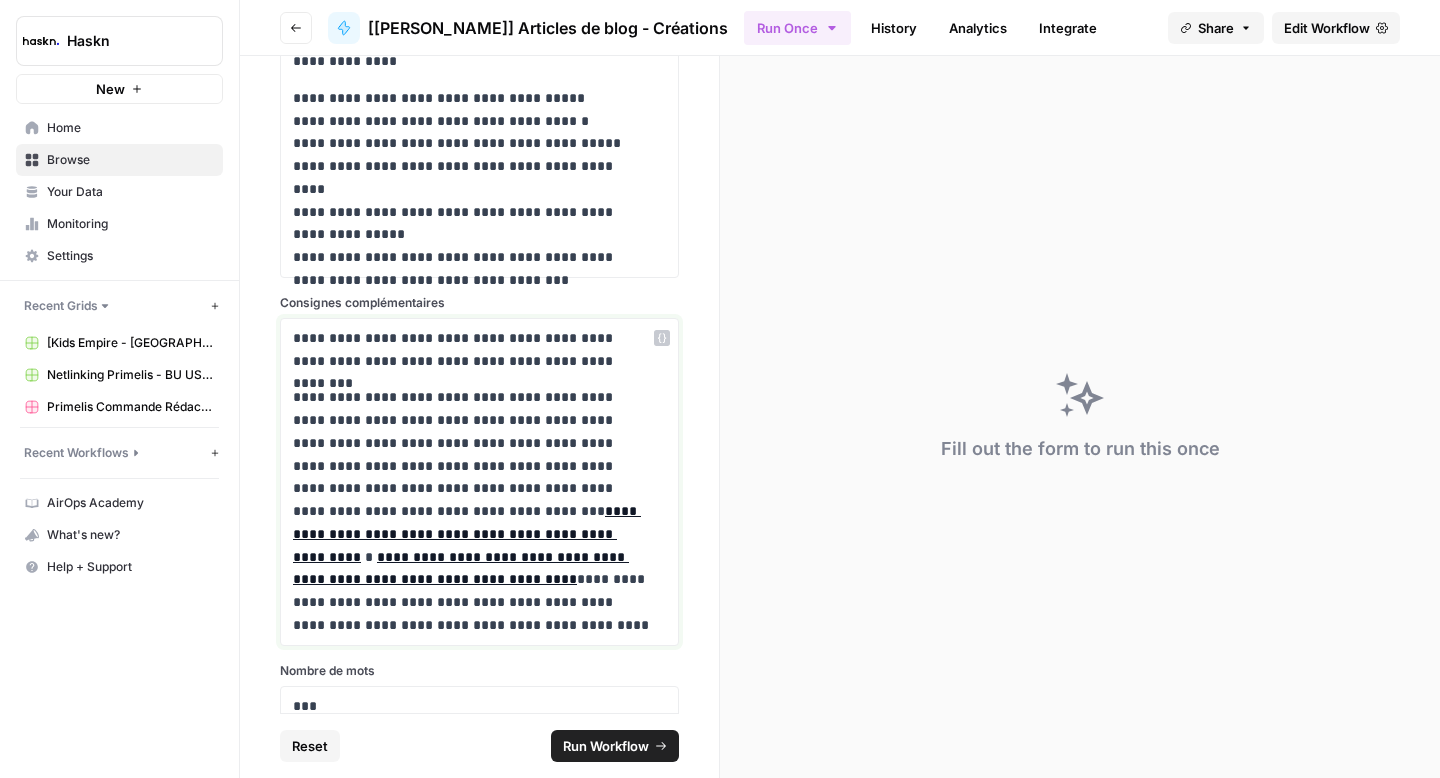 click on "**********" at bounding box center (472, 511) 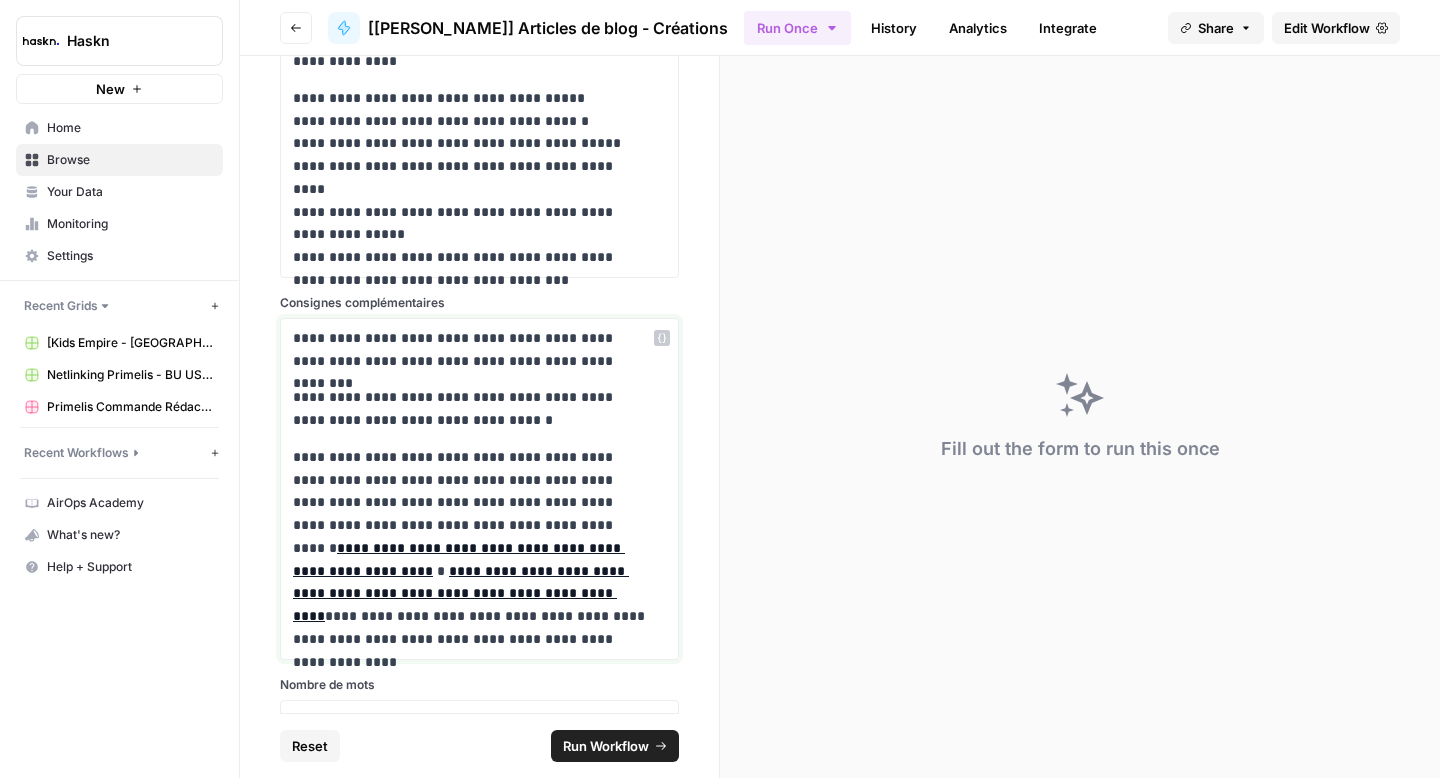 click on "**********" at bounding box center [472, 548] 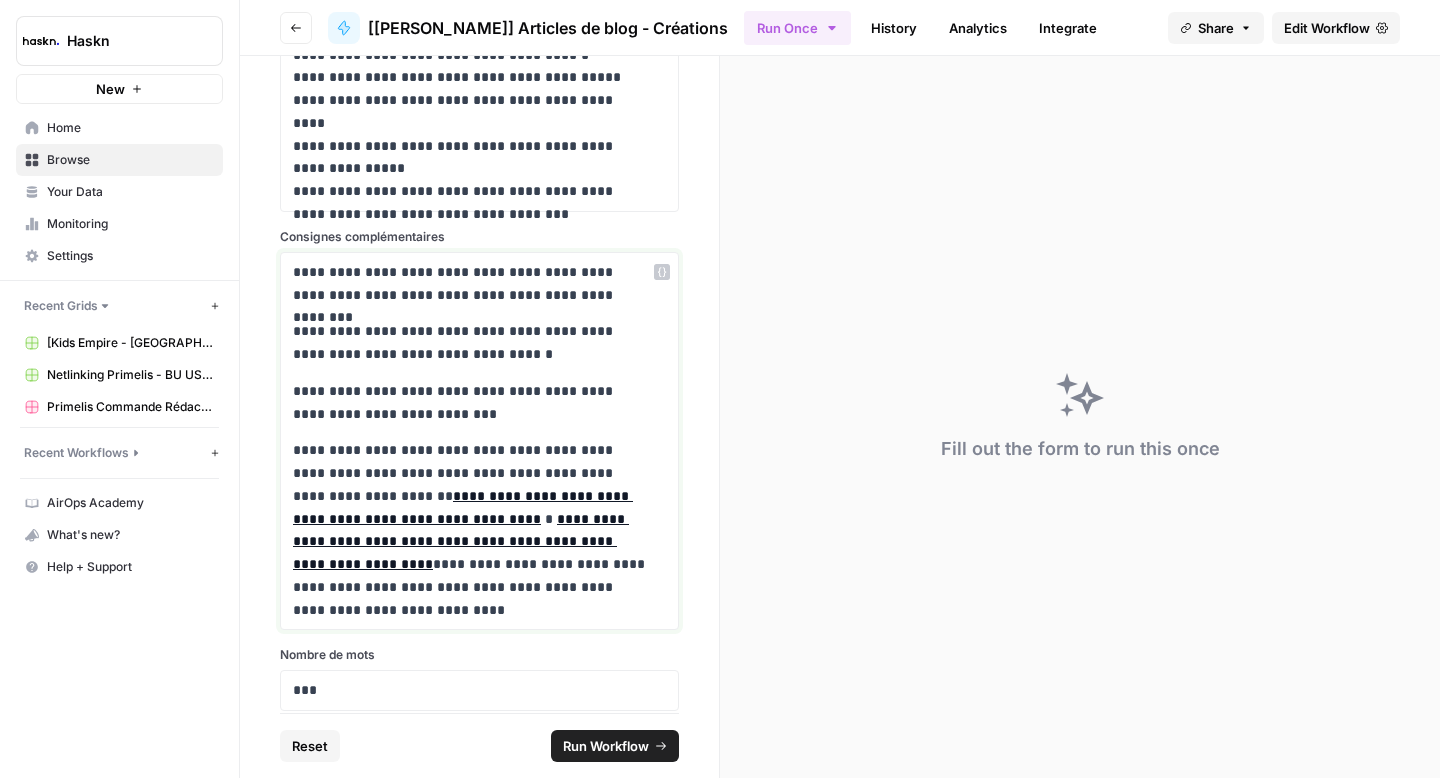 scroll, scrollTop: 746, scrollLeft: 0, axis: vertical 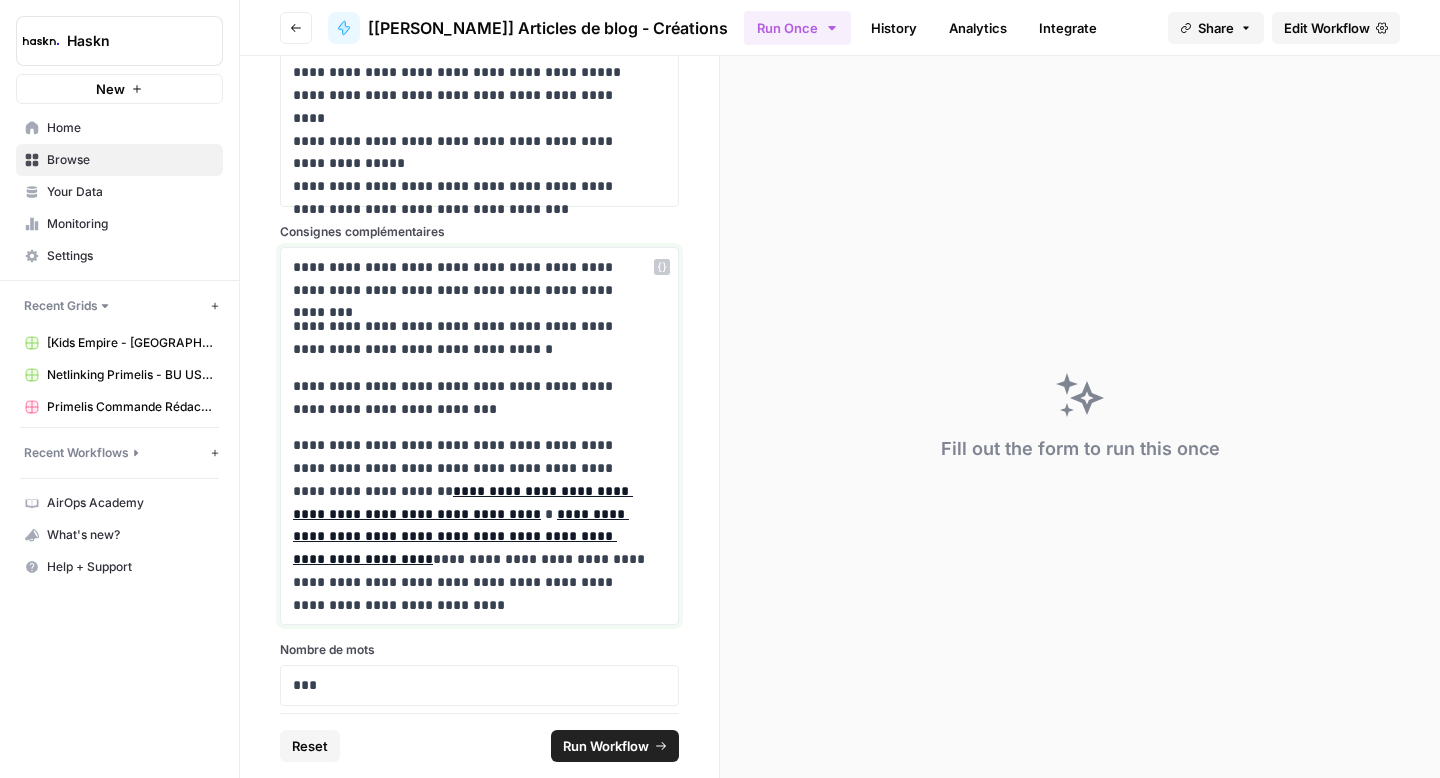 click on "**********" at bounding box center (472, 525) 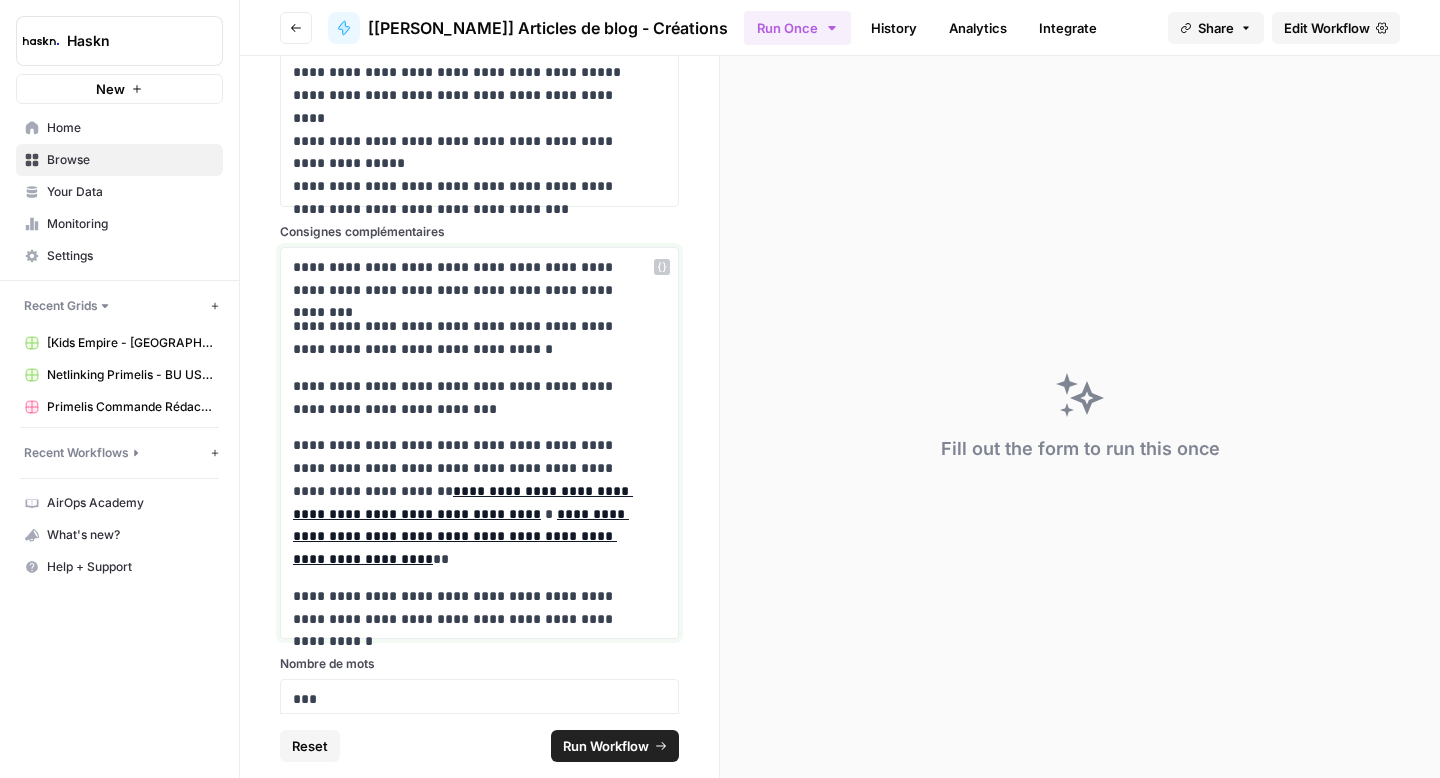 scroll, scrollTop: 777, scrollLeft: 0, axis: vertical 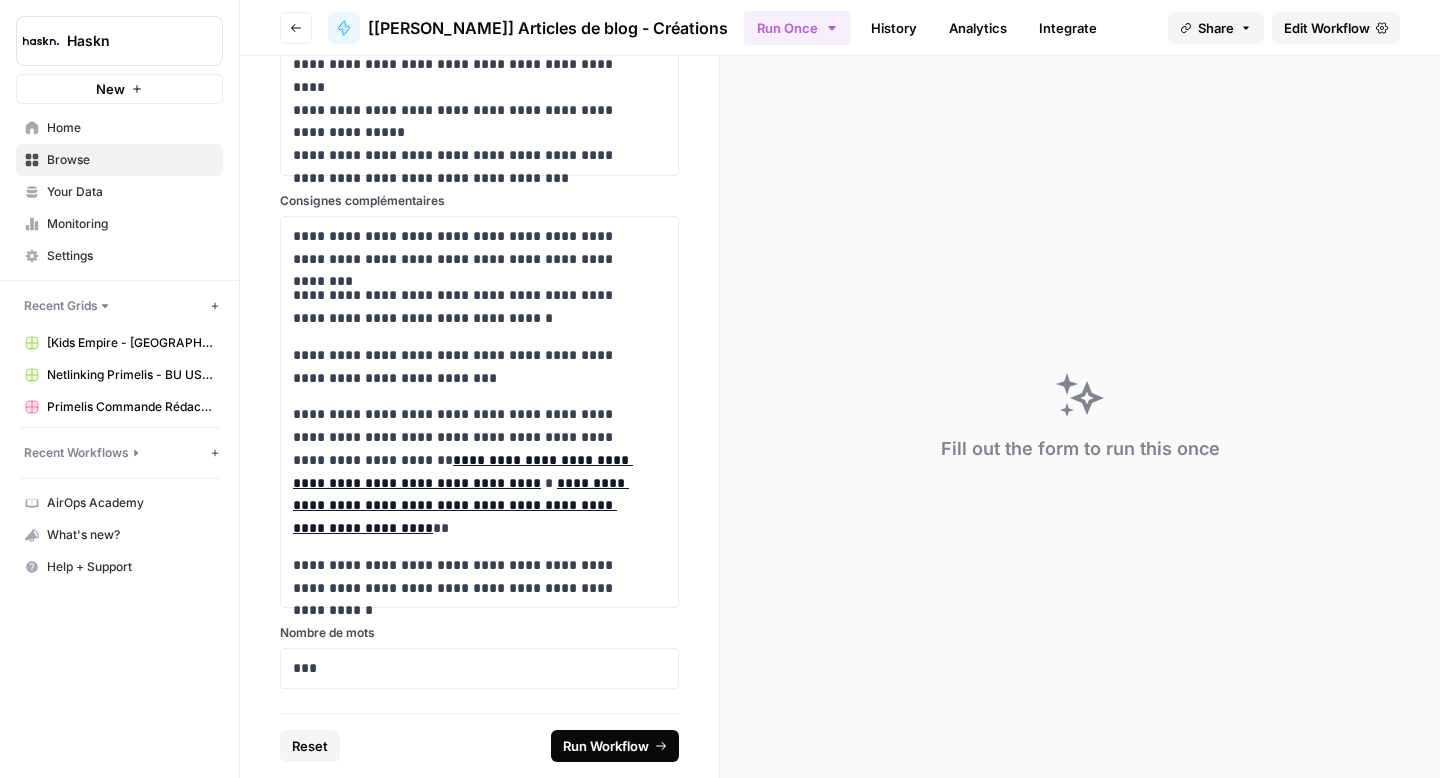 click on "Run Workflow" at bounding box center (606, 746) 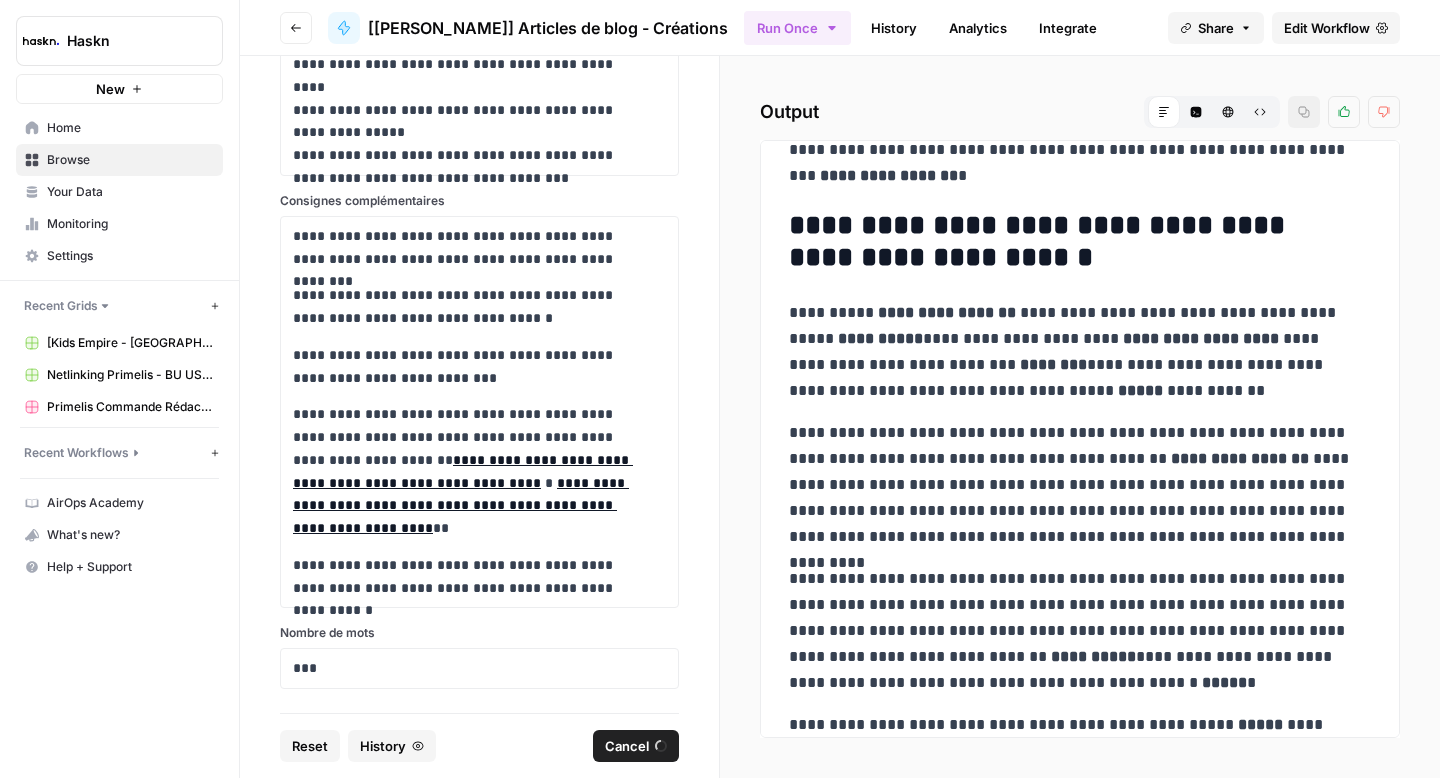 scroll, scrollTop: 7268, scrollLeft: 0, axis: vertical 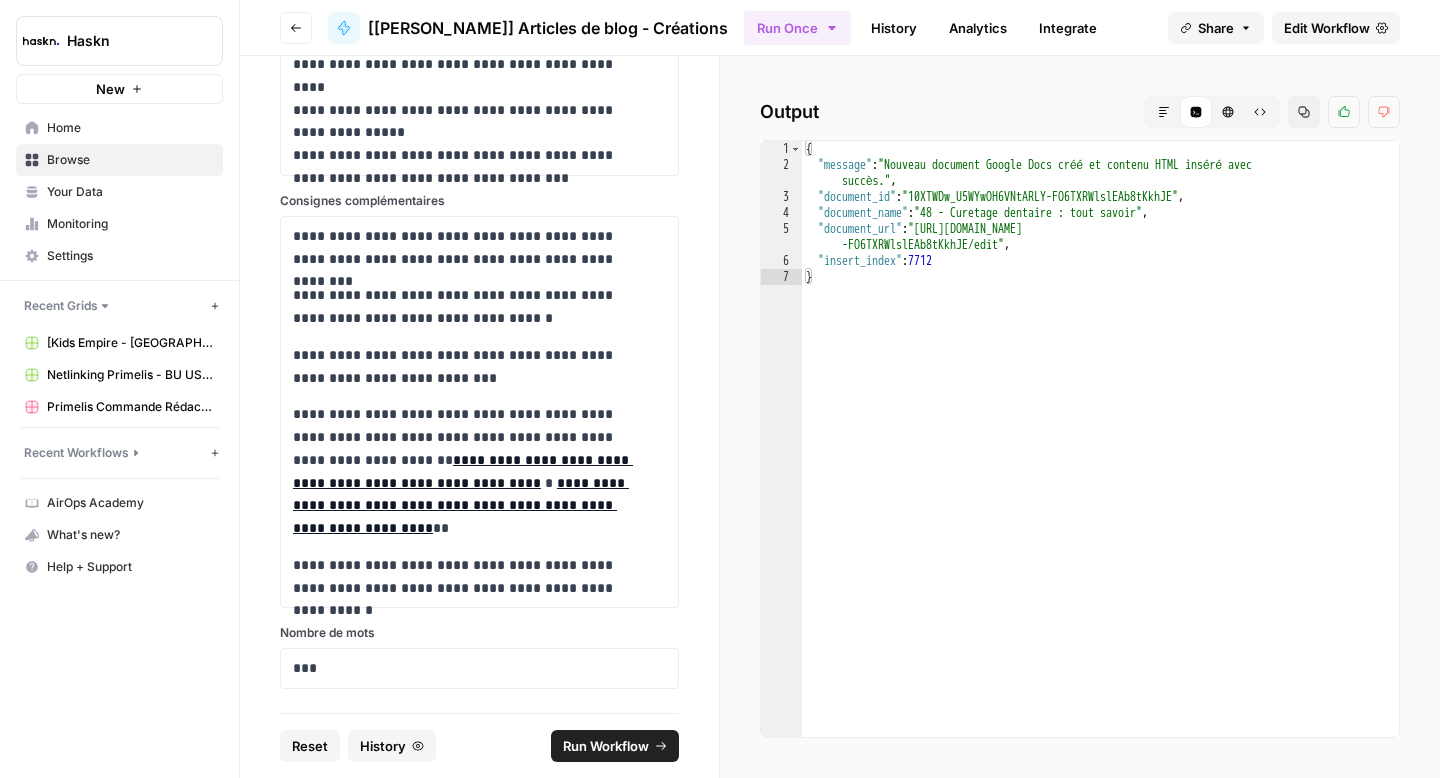 type on "**********" 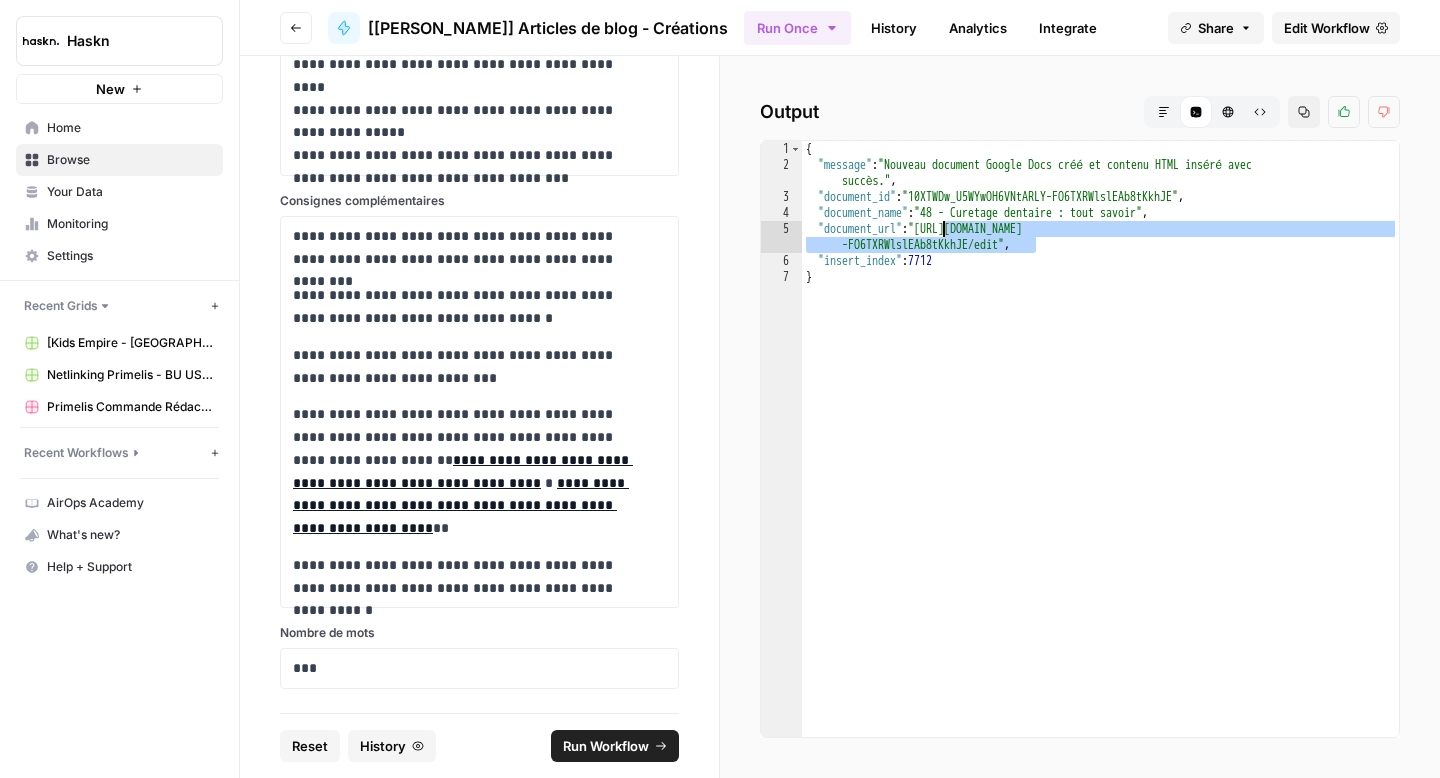 drag, startPoint x: 1036, startPoint y: 250, endPoint x: 945, endPoint y: 227, distance: 93.8616 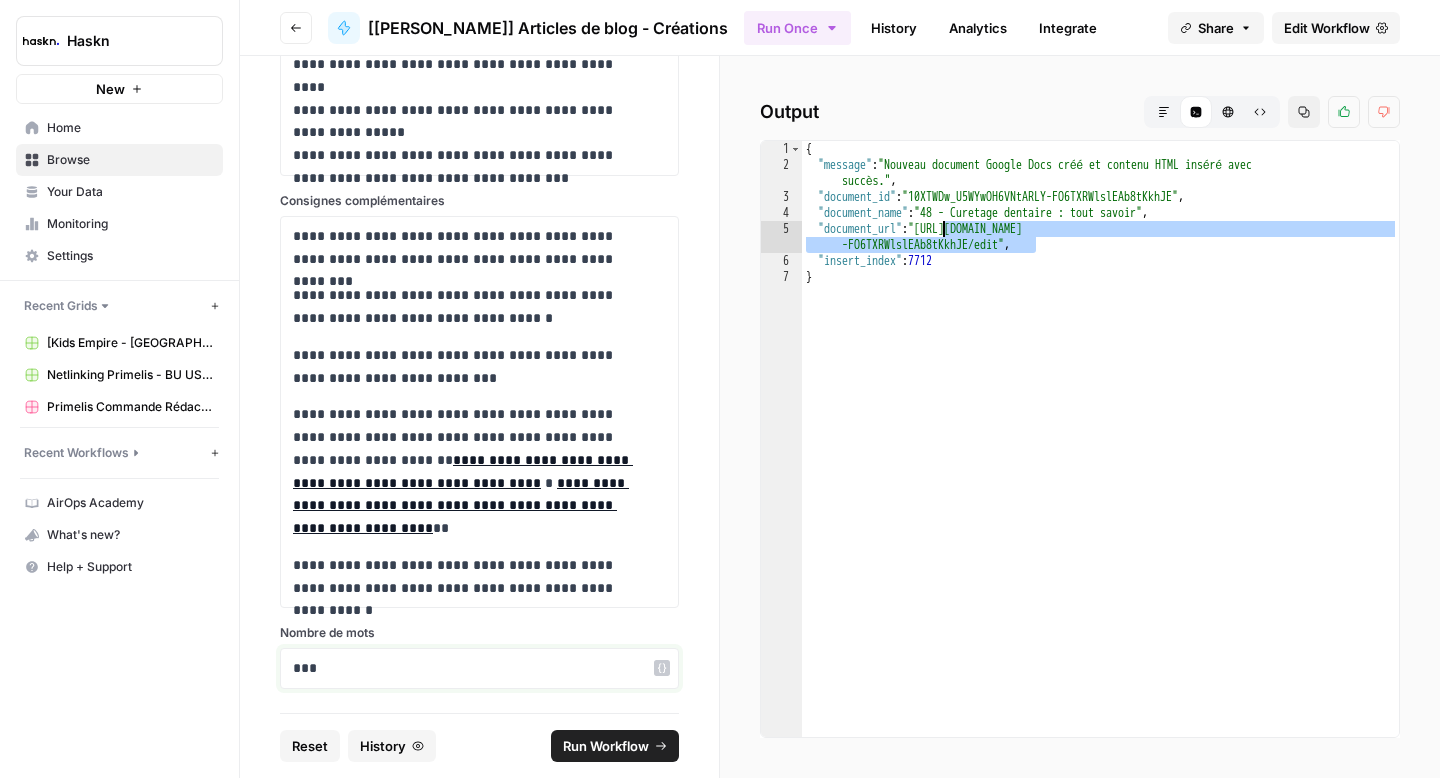 click on "***" at bounding box center (472, 668) 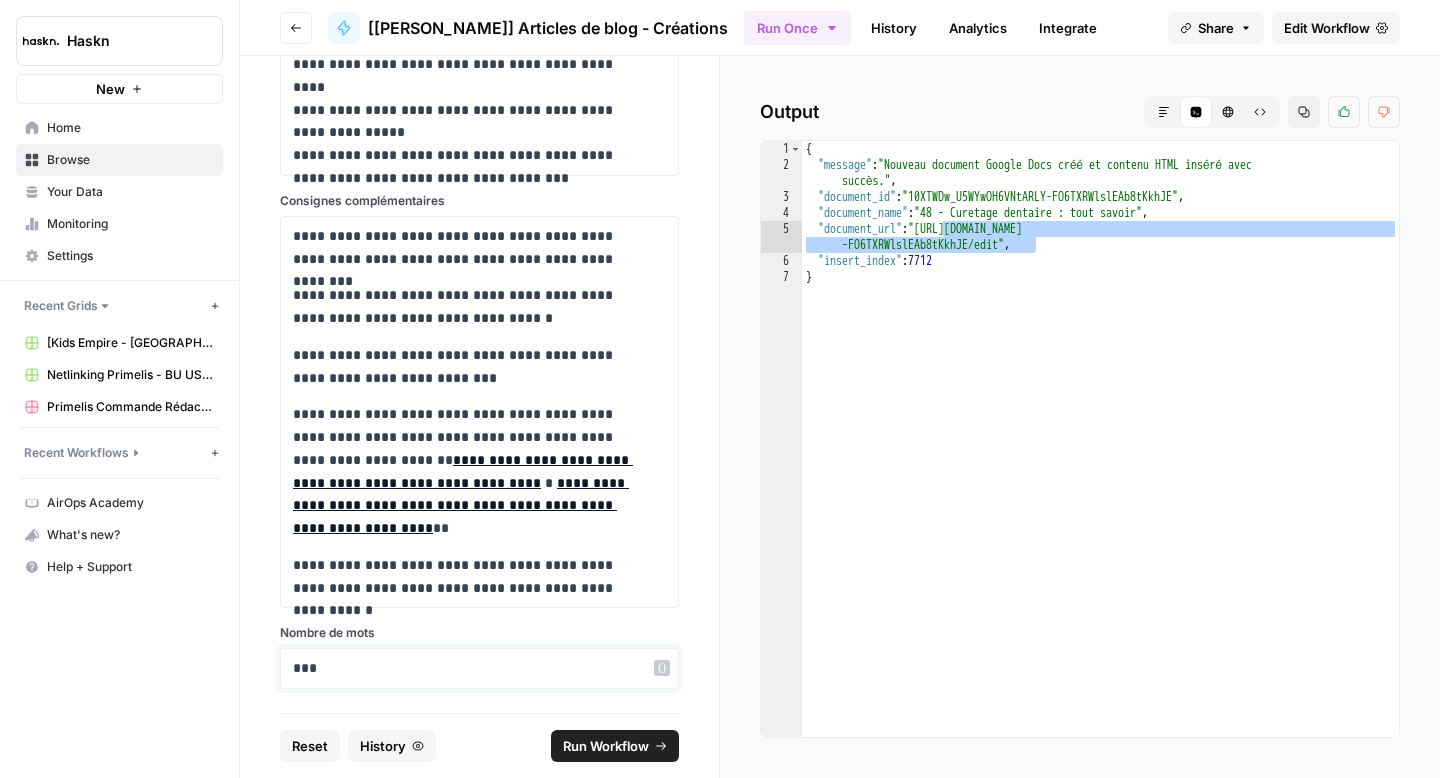 drag, startPoint x: 302, startPoint y: 669, endPoint x: 317, endPoint y: 655, distance: 20.518284 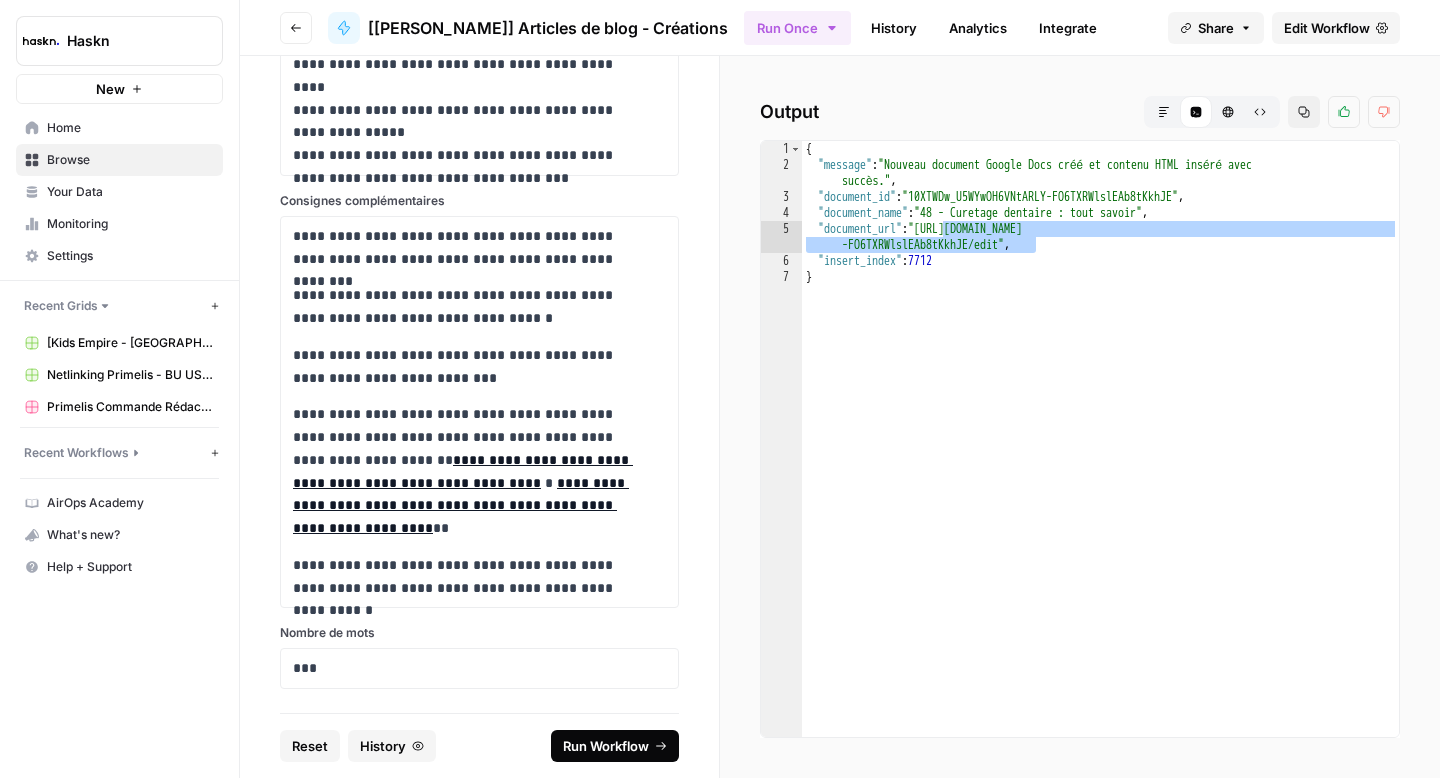 click on "Run Workflow" at bounding box center [606, 746] 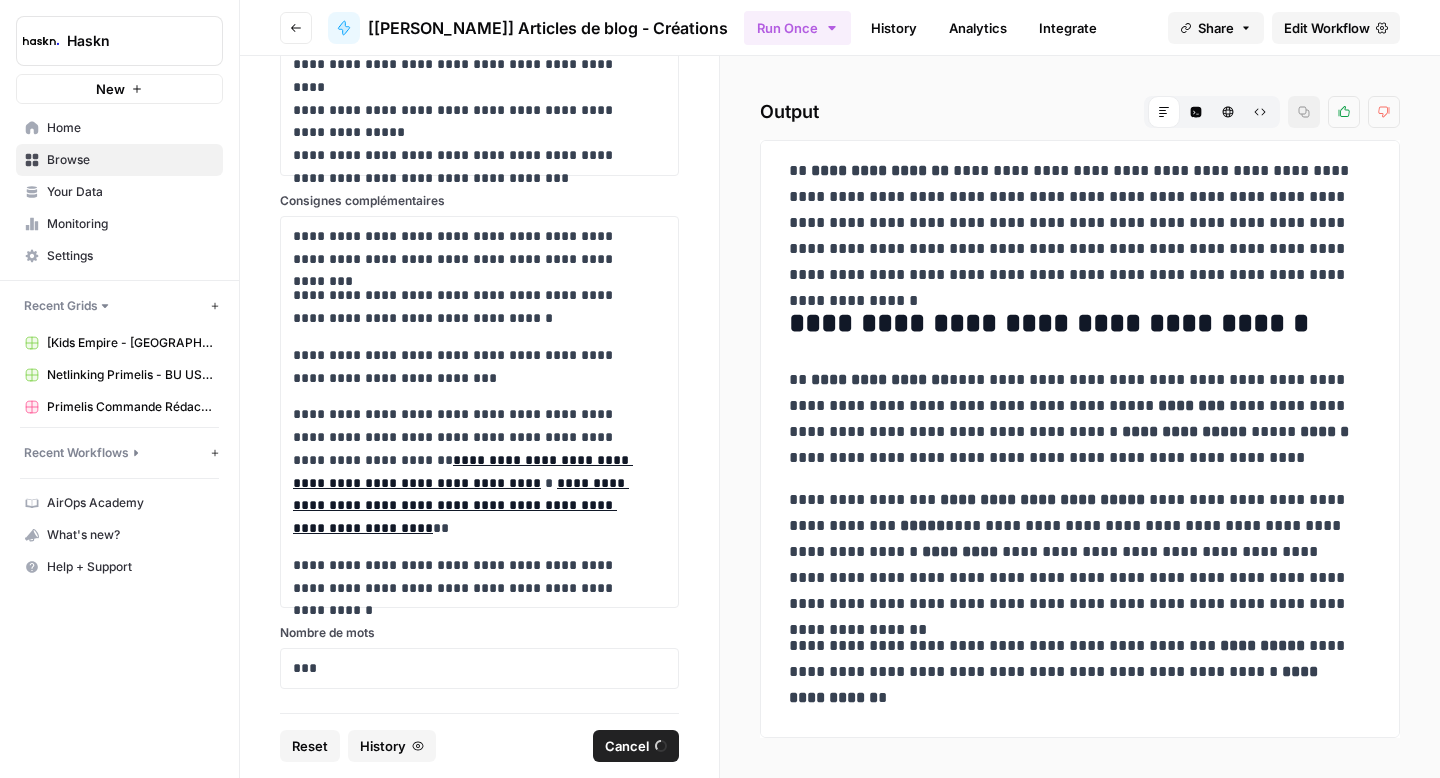 scroll, scrollTop: 165, scrollLeft: 0, axis: vertical 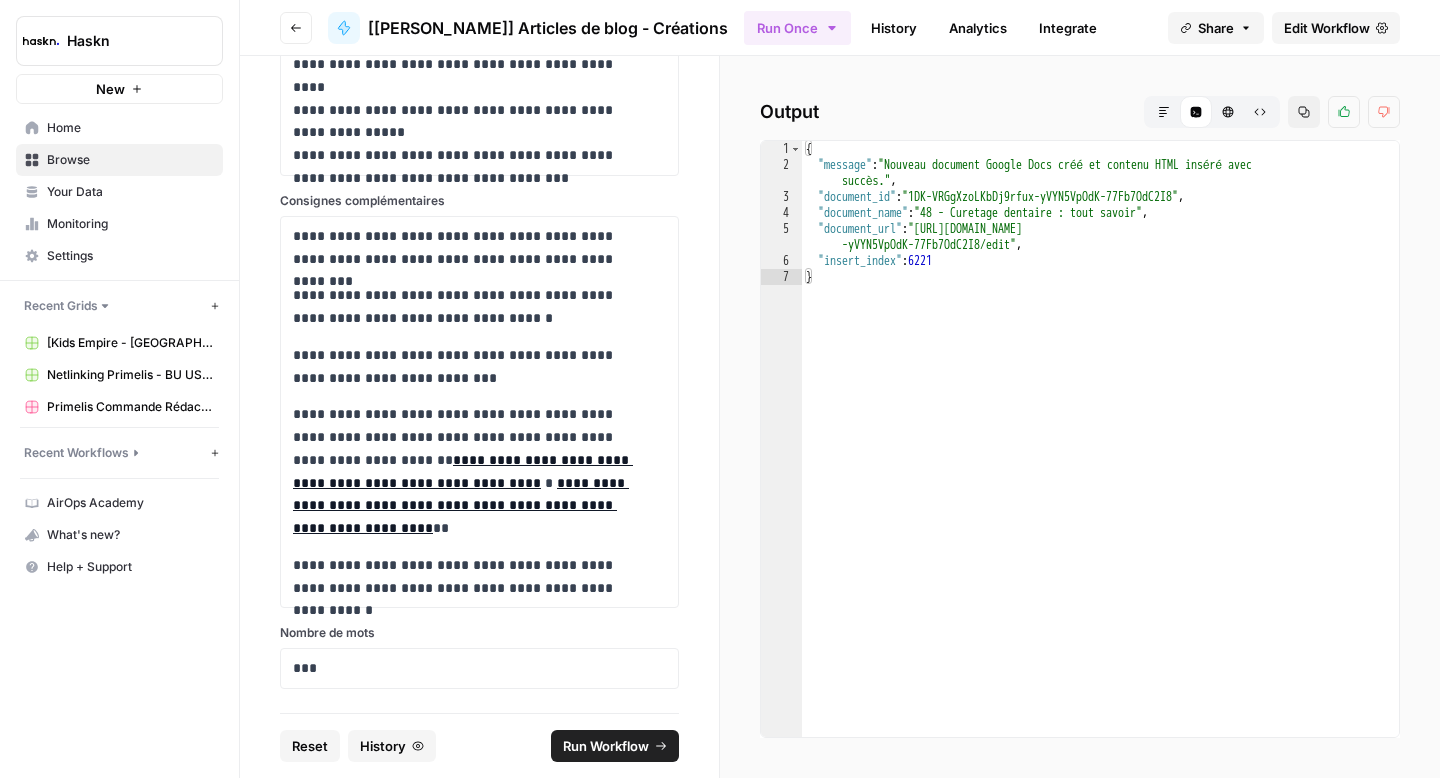 type on "**********" 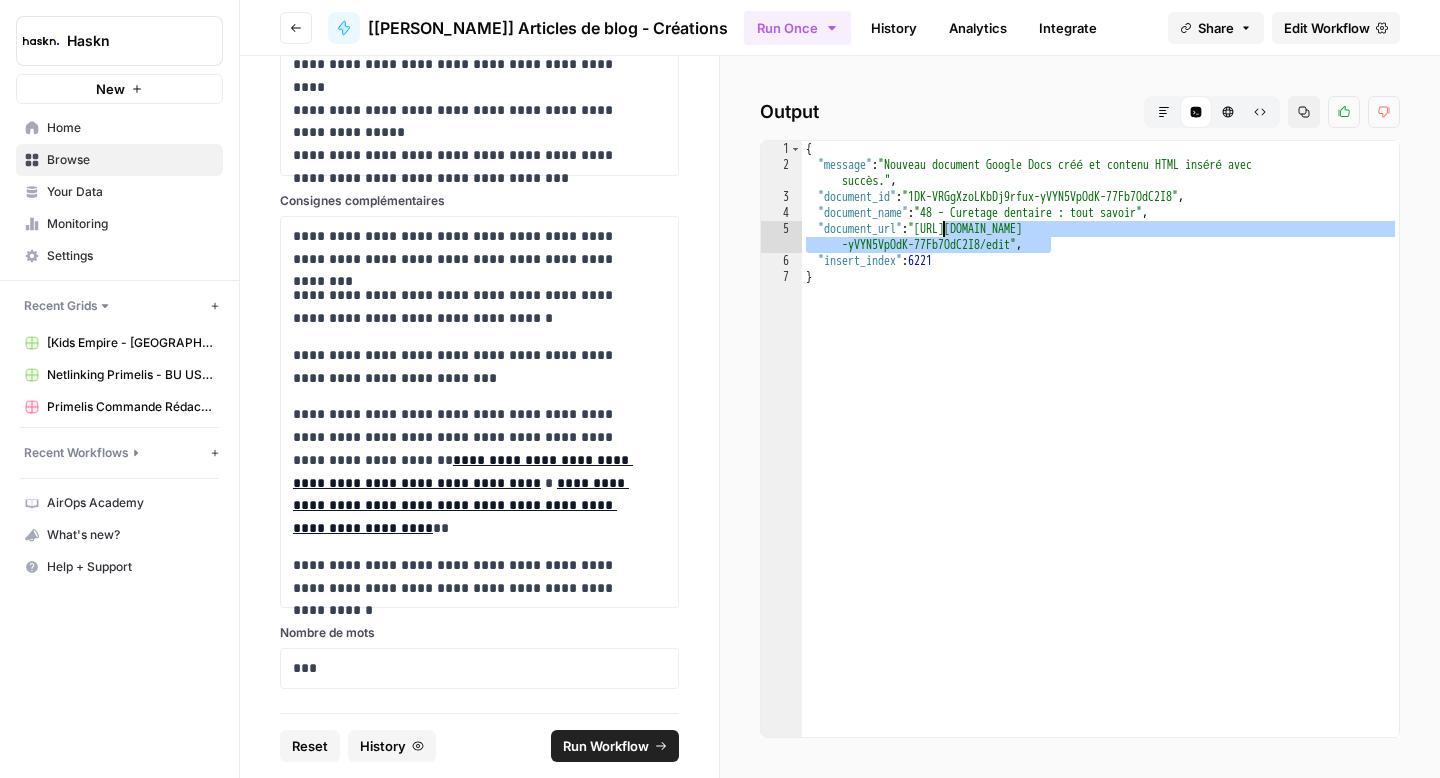 drag, startPoint x: 1052, startPoint y: 244, endPoint x: 946, endPoint y: 234, distance: 106.47065 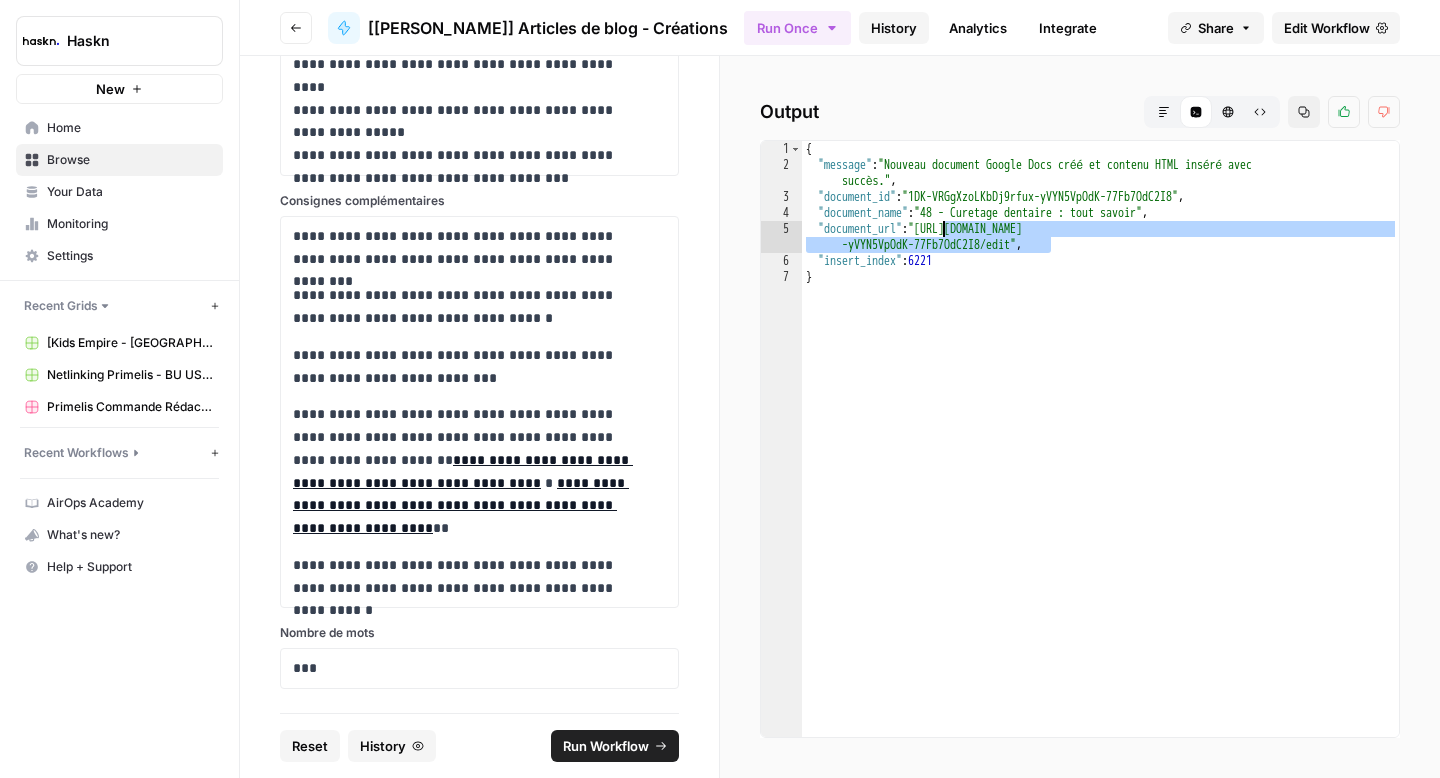 click on "History" at bounding box center [894, 28] 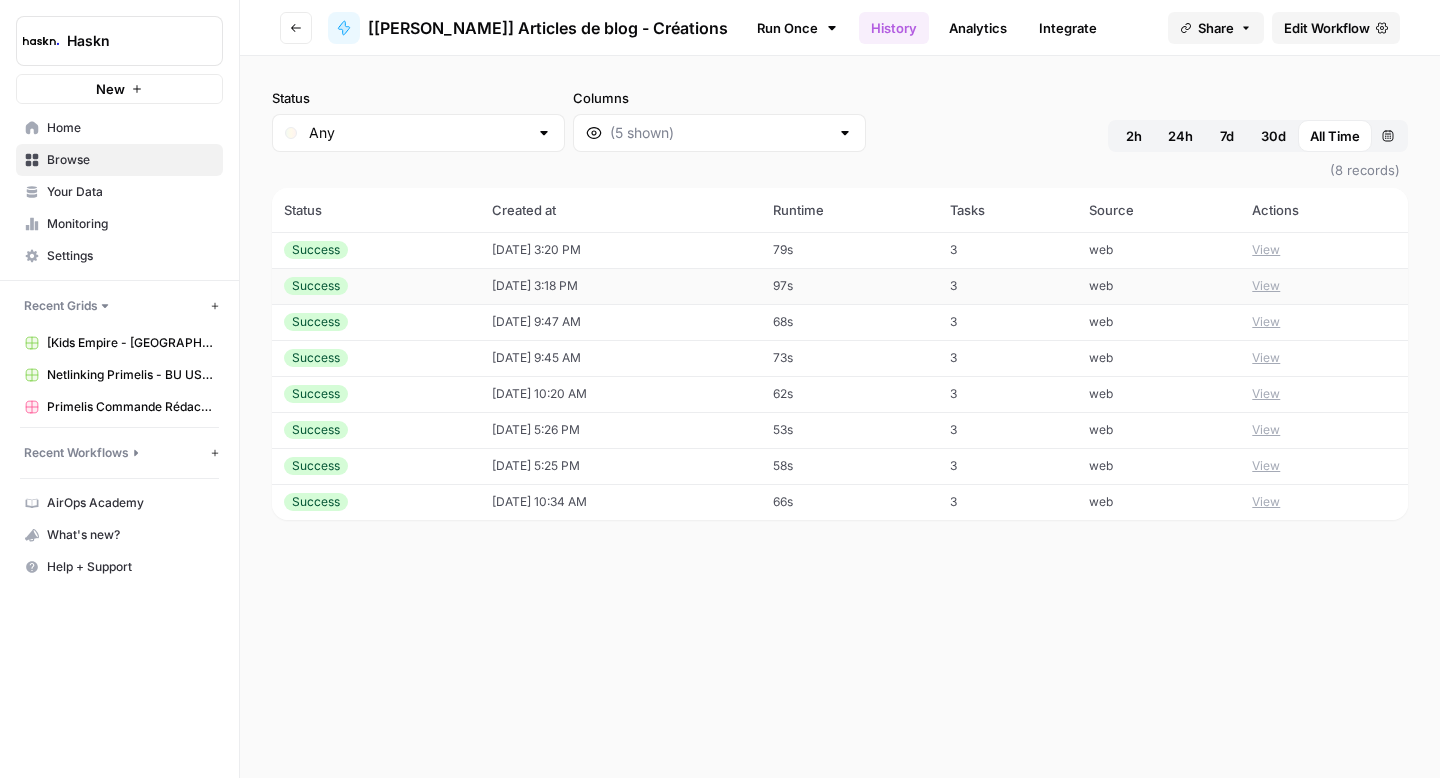 click on "View" at bounding box center [1266, 286] 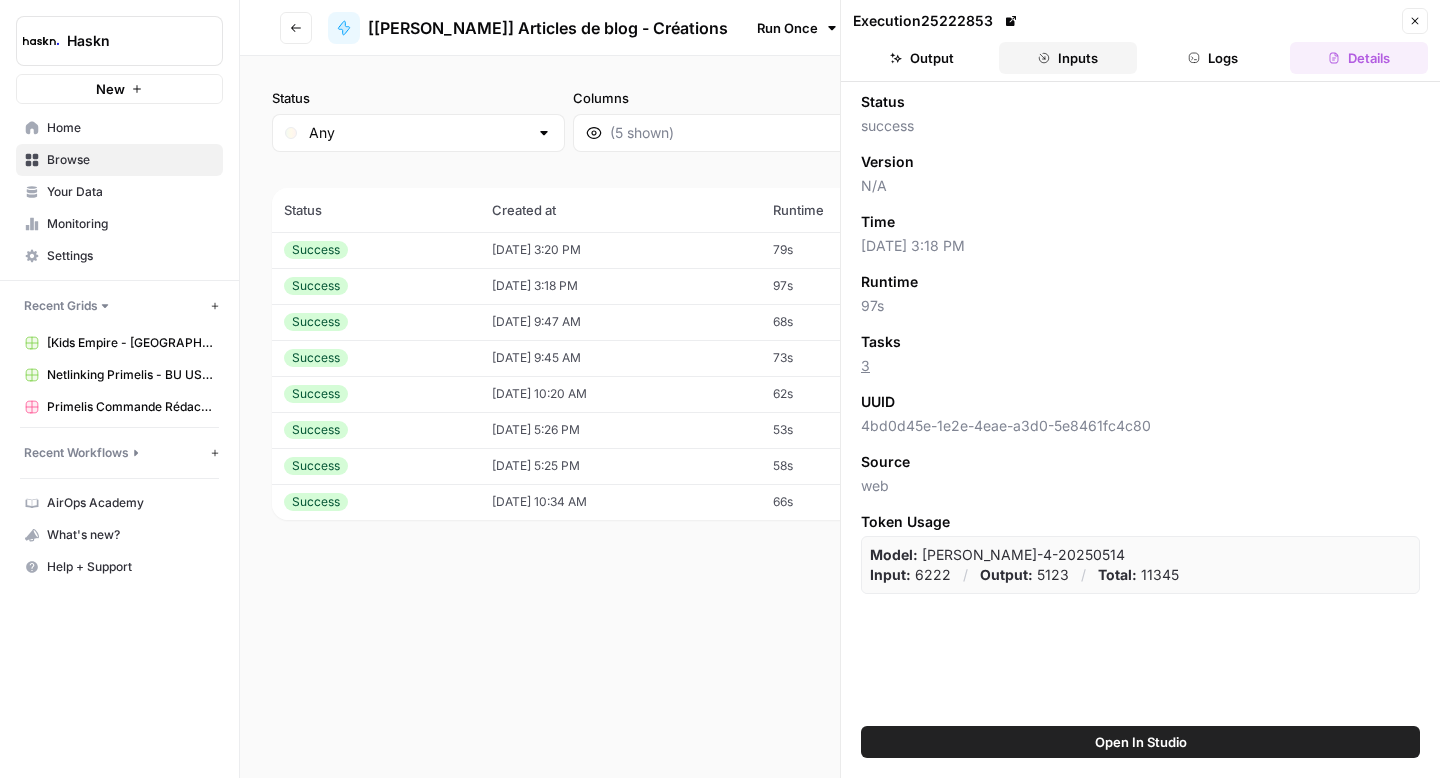 click on "Inputs" at bounding box center [1068, 58] 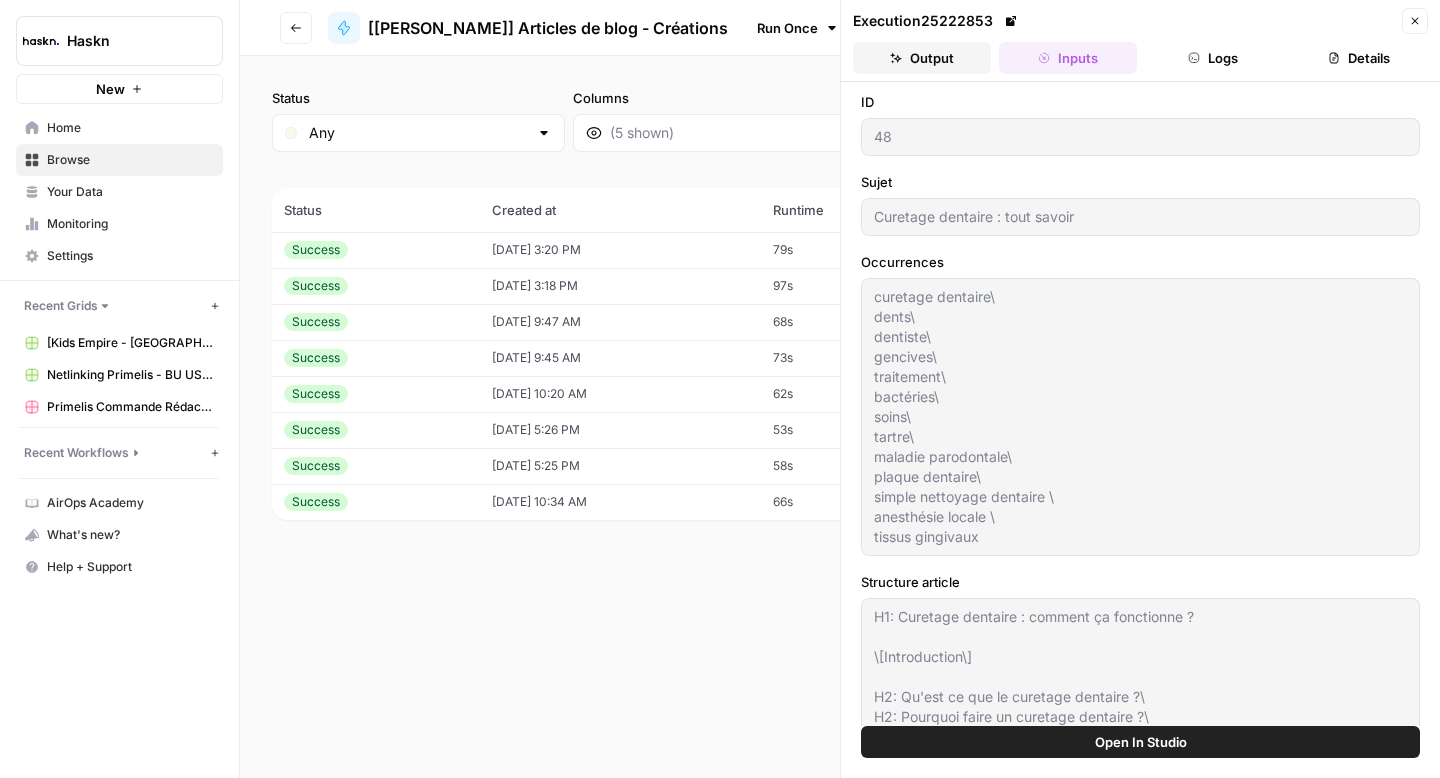 click on "Output" at bounding box center [922, 58] 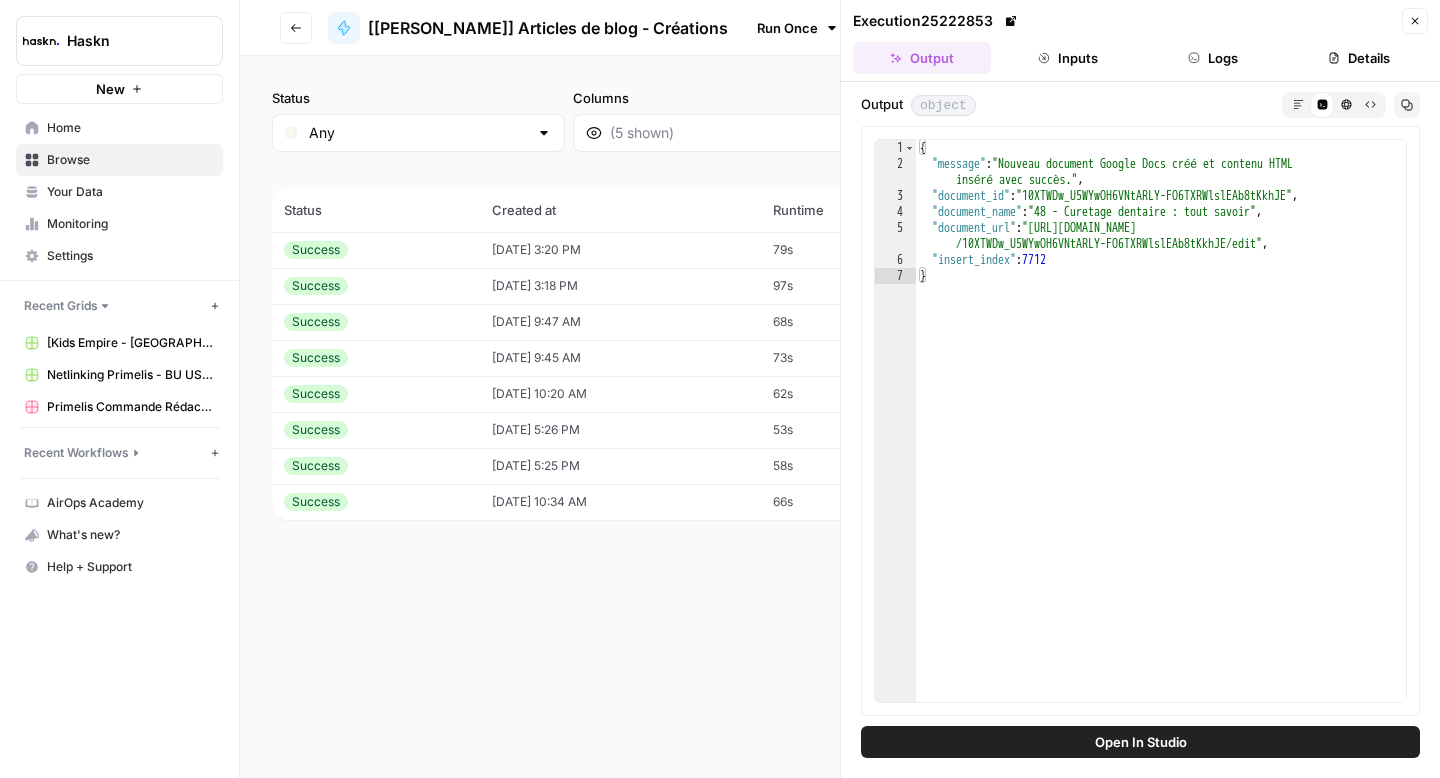 type on "**********" 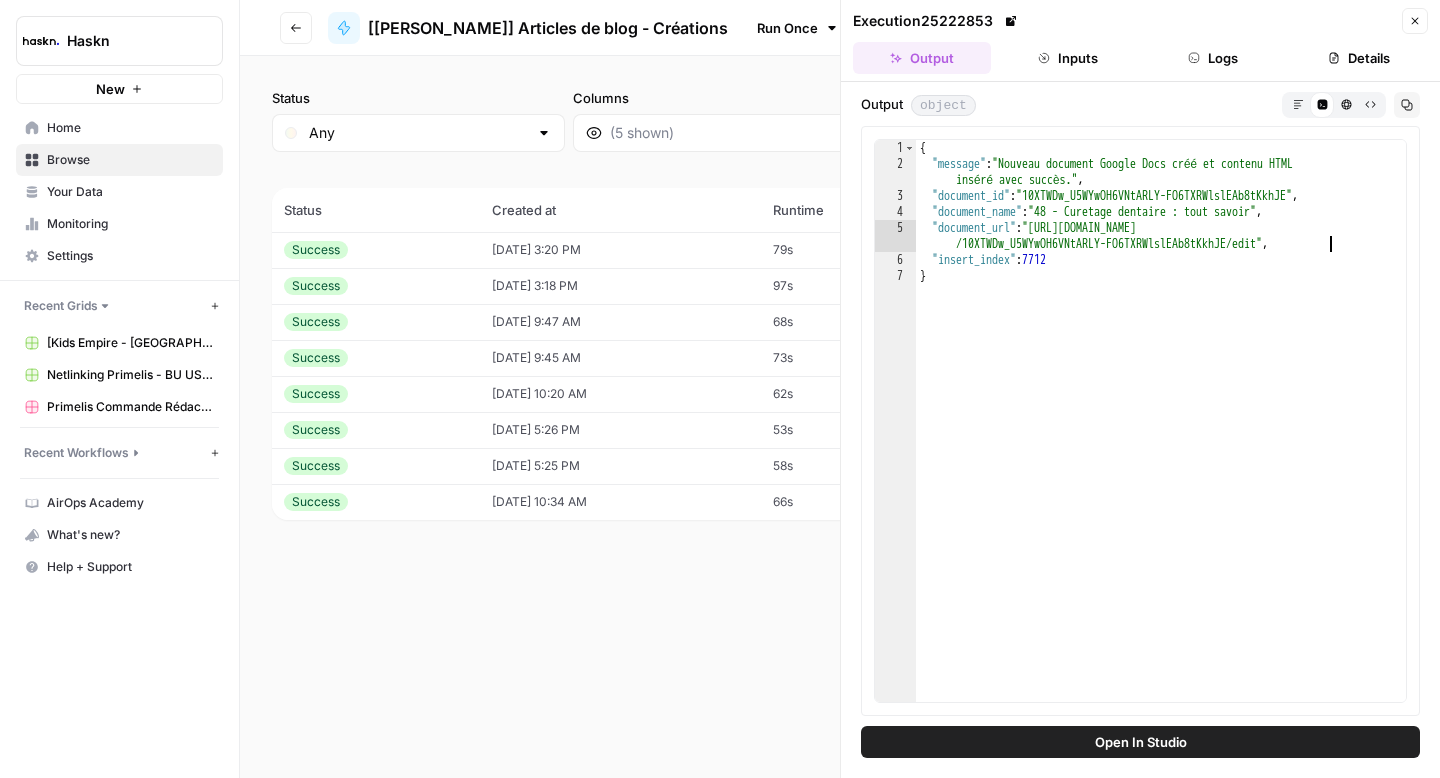 click on "{    "message" :  "Nouveau document Google Docs créé et contenu HTML         inséré avec succès." ,    "document_id" :  "10XTWDw_U5WYwOH6VNtARLY-FO6TXRWlslEAb8tKkhJE" ,    "document_name" :  "48 - Curetage dentaire : tout savoir" ,    "document_url" :  "[URL][DOMAIN_NAME]        /10XTWDw_U5WYwOH6VNtARLY-FO6TXRWlslEAb8tKkhJE/edit" ,    "insert_index" :  7712 }" at bounding box center [1161, 437] 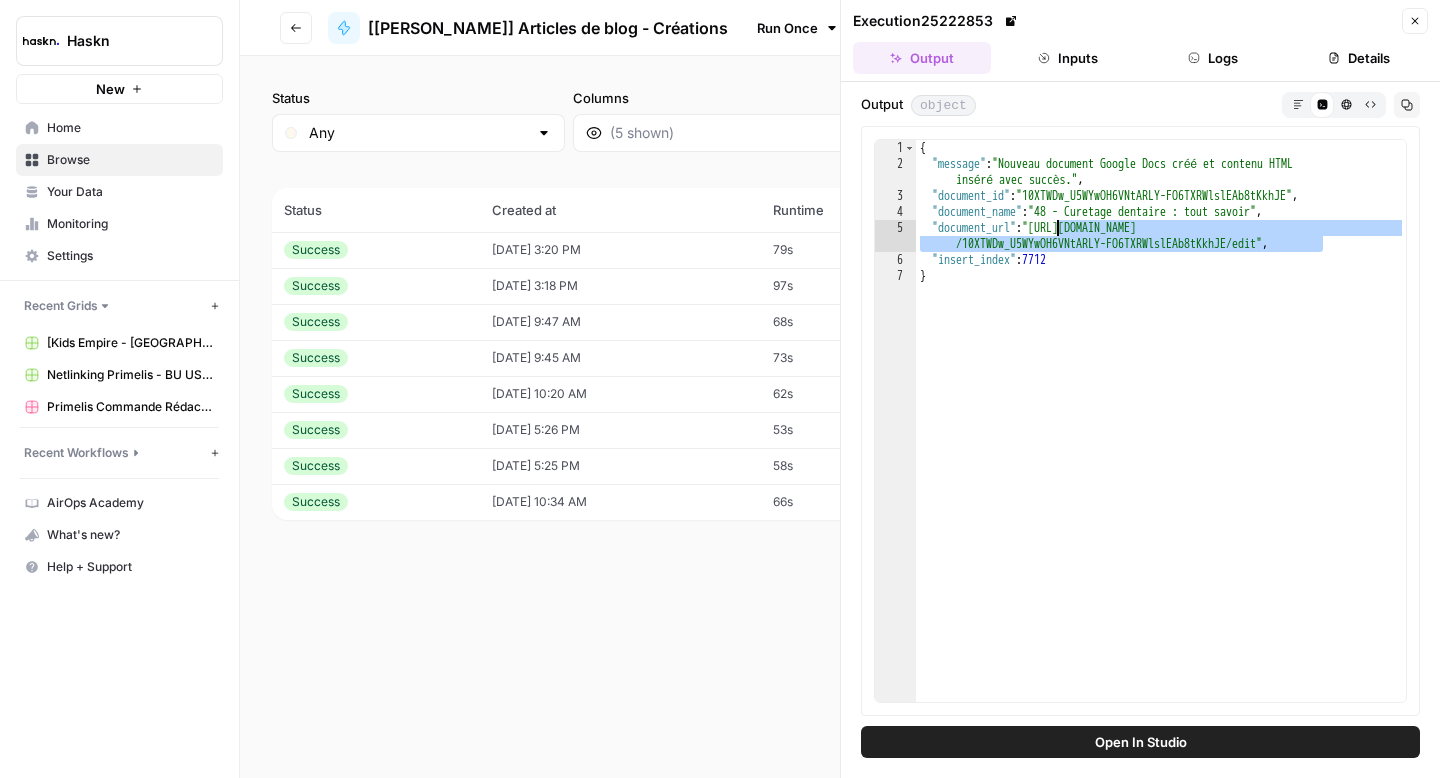 drag, startPoint x: 1323, startPoint y: 244, endPoint x: 1058, endPoint y: 228, distance: 265.48257 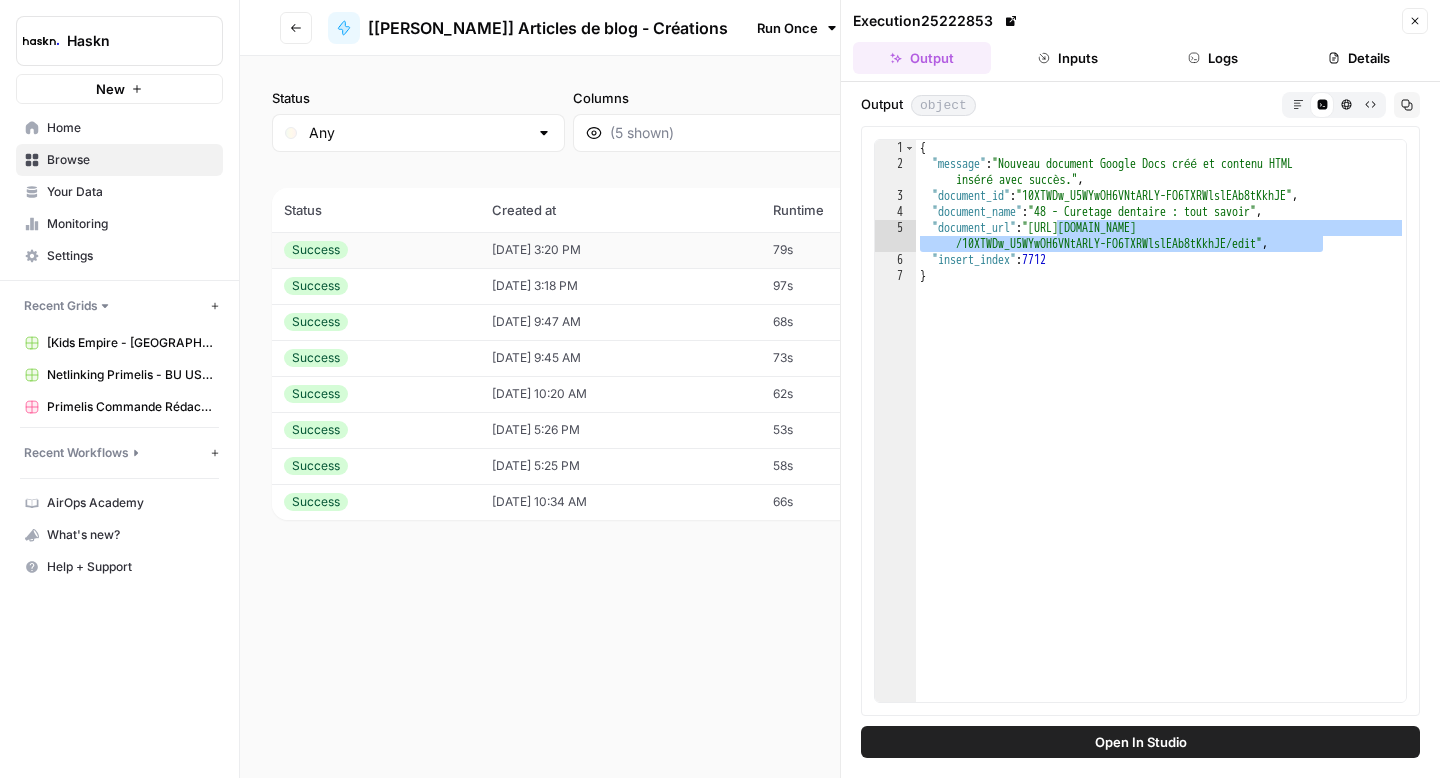 click on "[DATE] 3:20 PM" at bounding box center [620, 250] 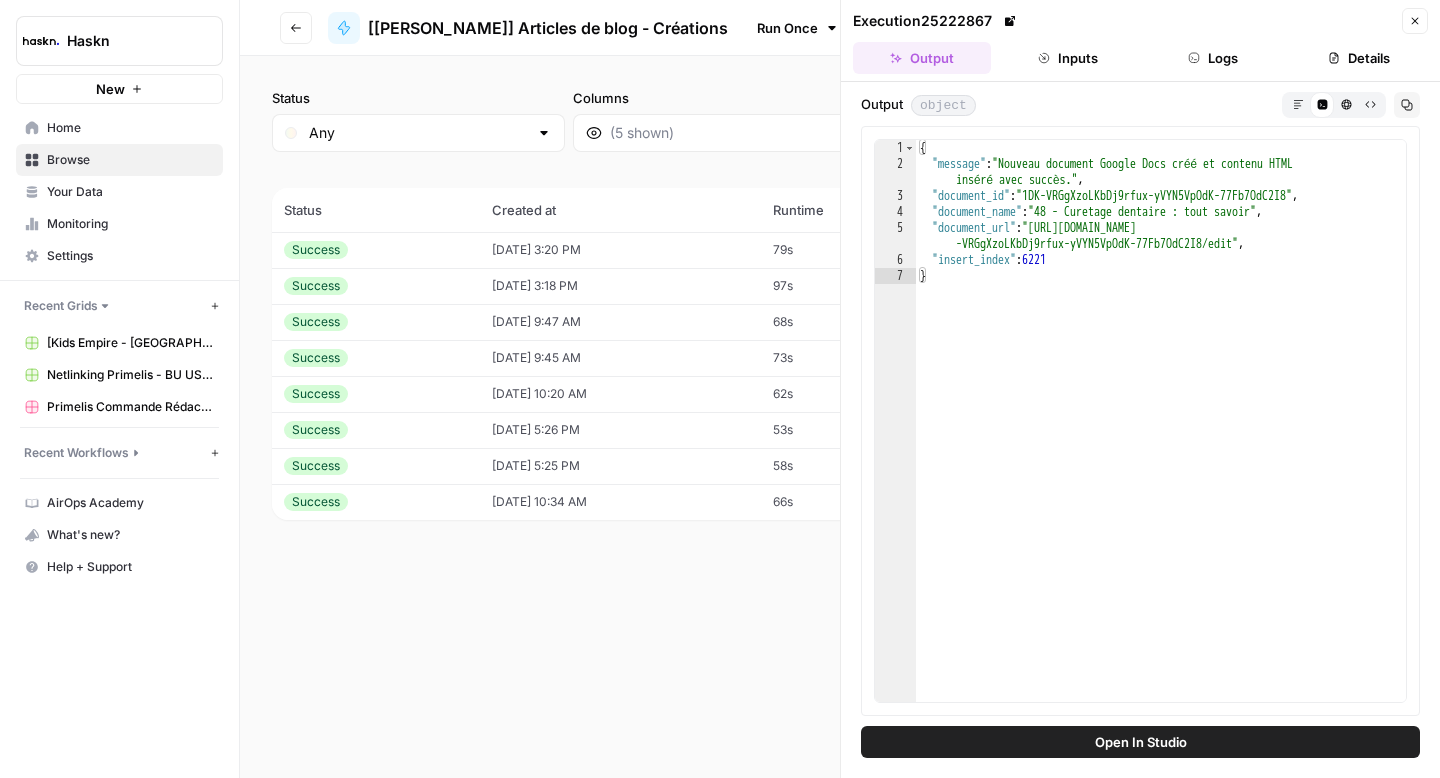 type on "**********" 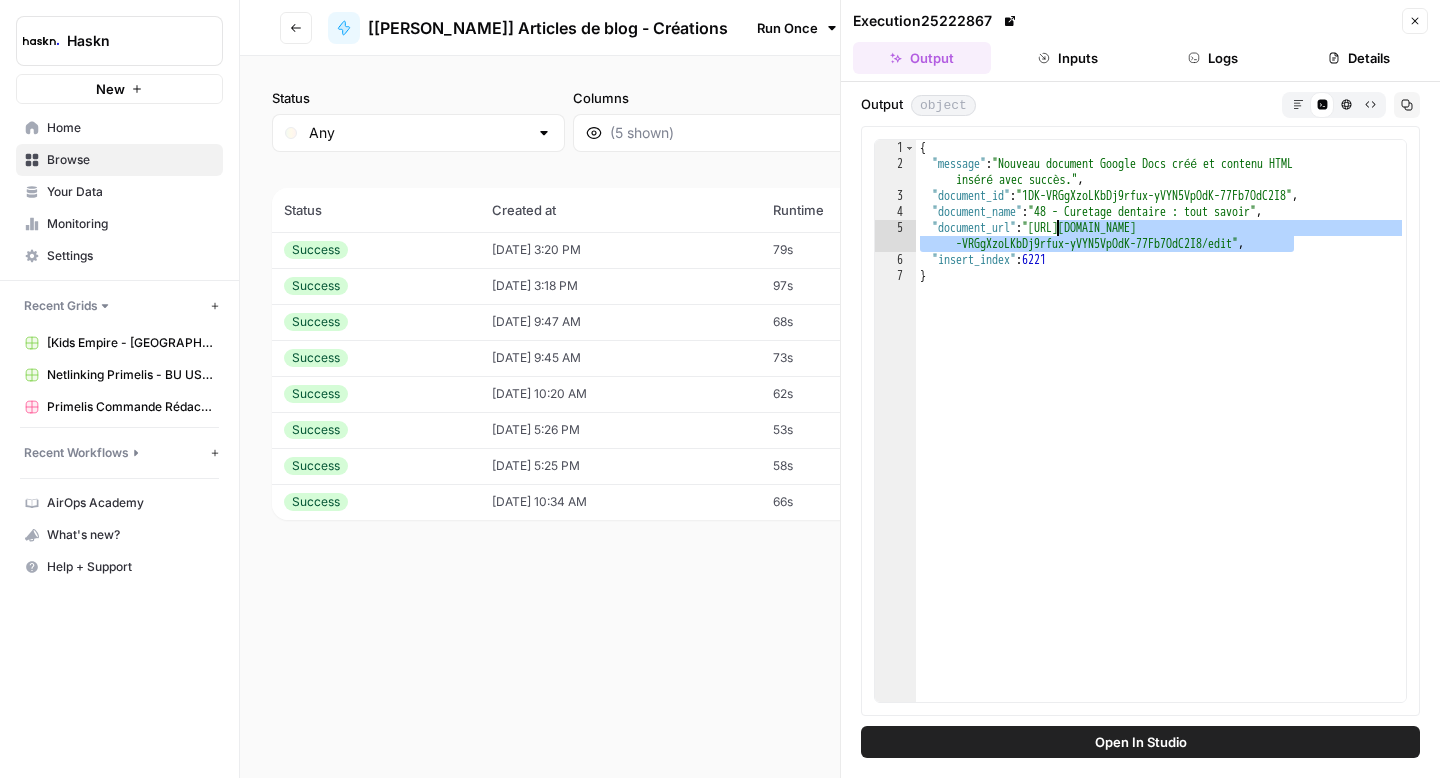 drag, startPoint x: 1287, startPoint y: 244, endPoint x: 1055, endPoint y: 229, distance: 232.4844 